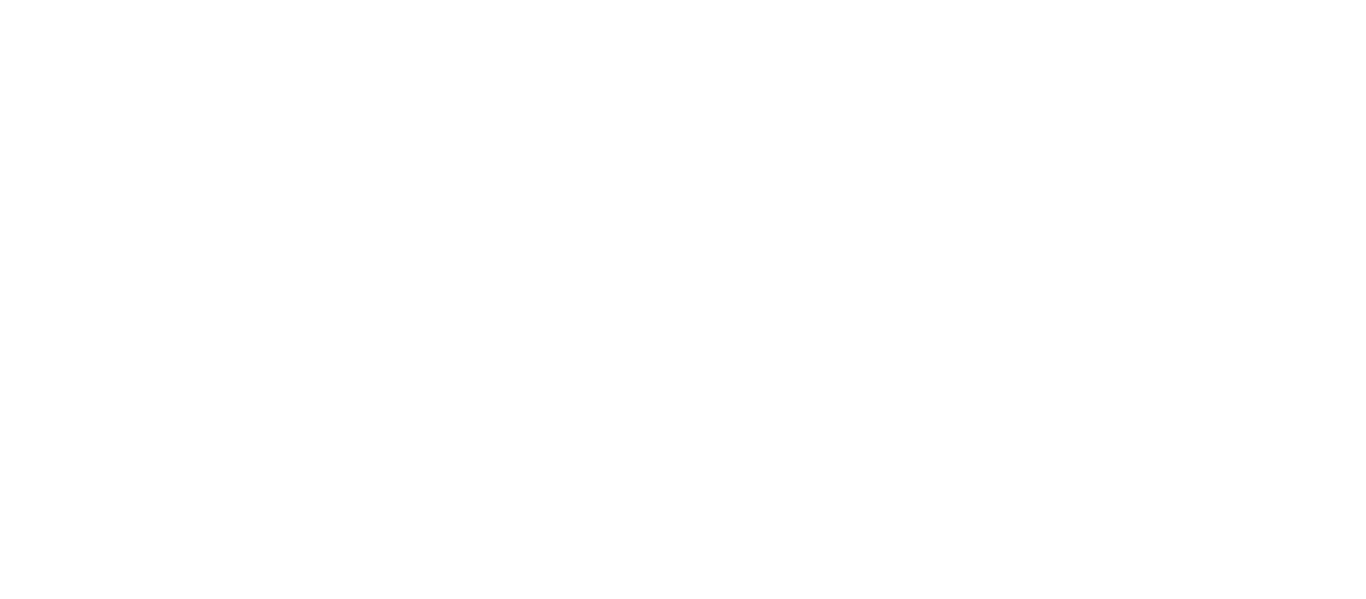 scroll, scrollTop: 0, scrollLeft: 0, axis: both 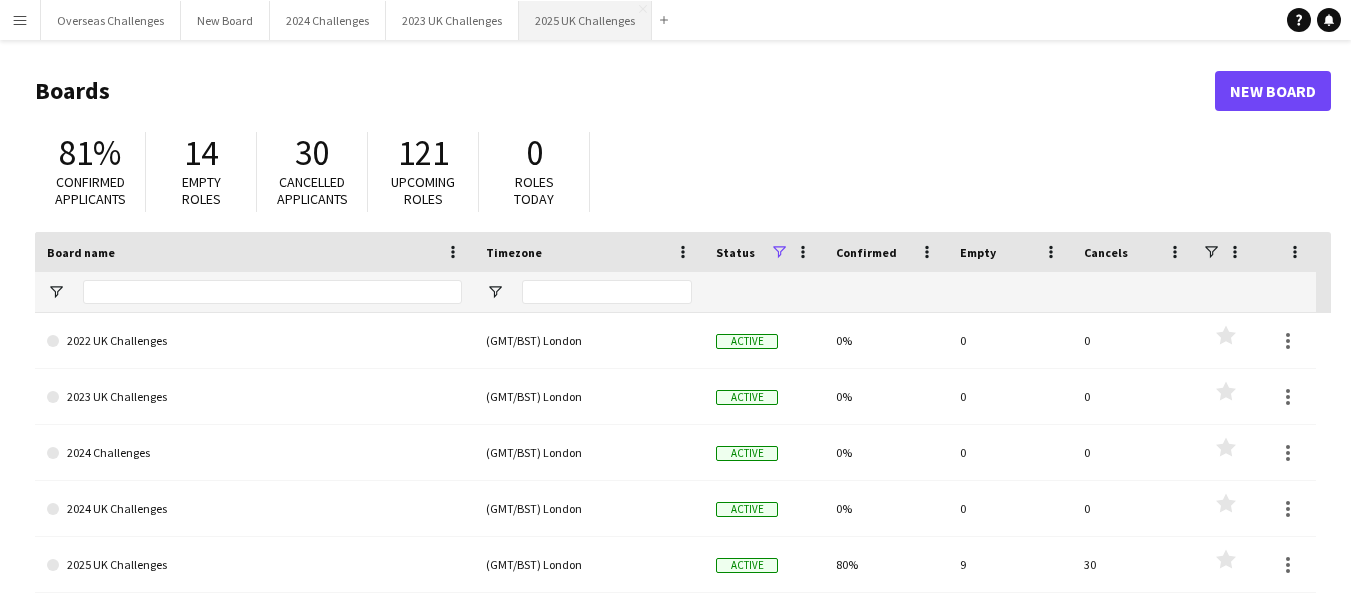 click on "2025 UK Challenges
Close" at bounding box center [585, 20] 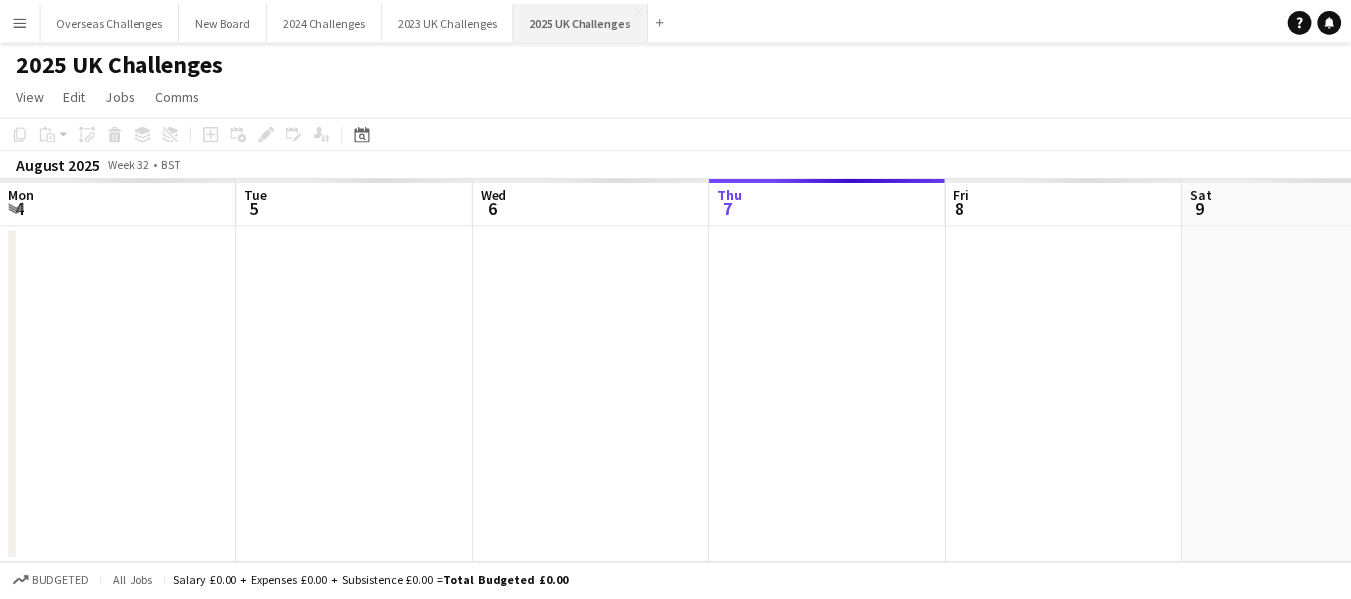 scroll, scrollTop: 0, scrollLeft: 478, axis: horizontal 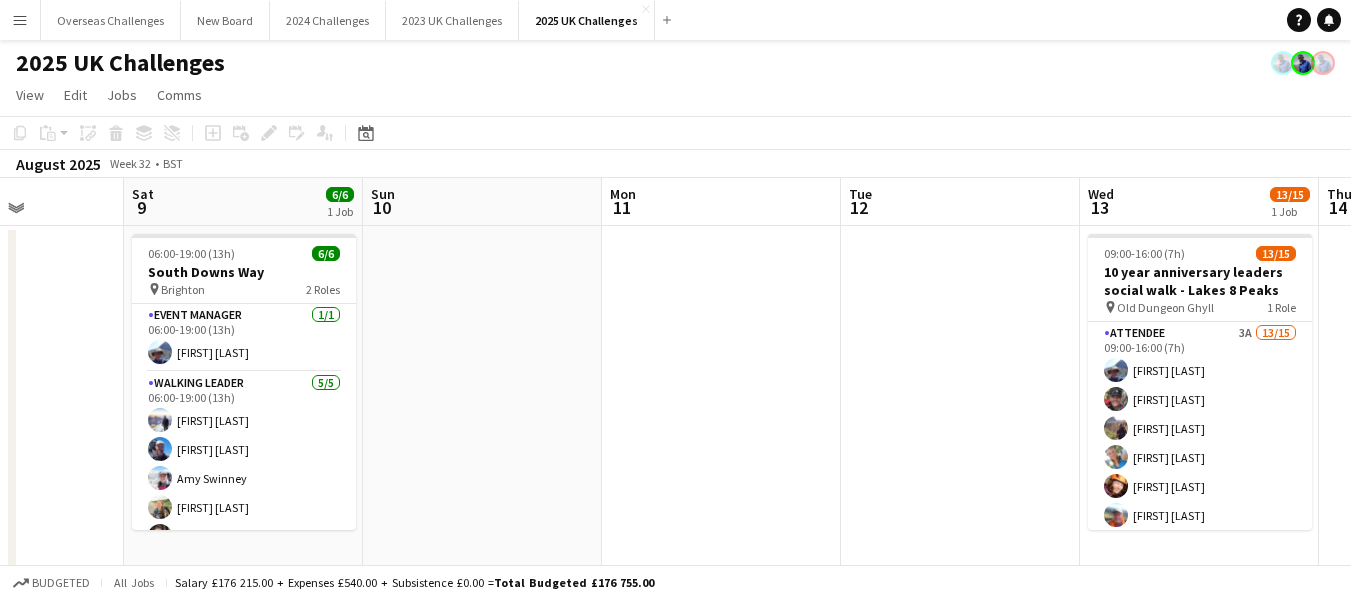 drag, startPoint x: 593, startPoint y: 309, endPoint x: 0, endPoint y: 382, distance: 597.4764 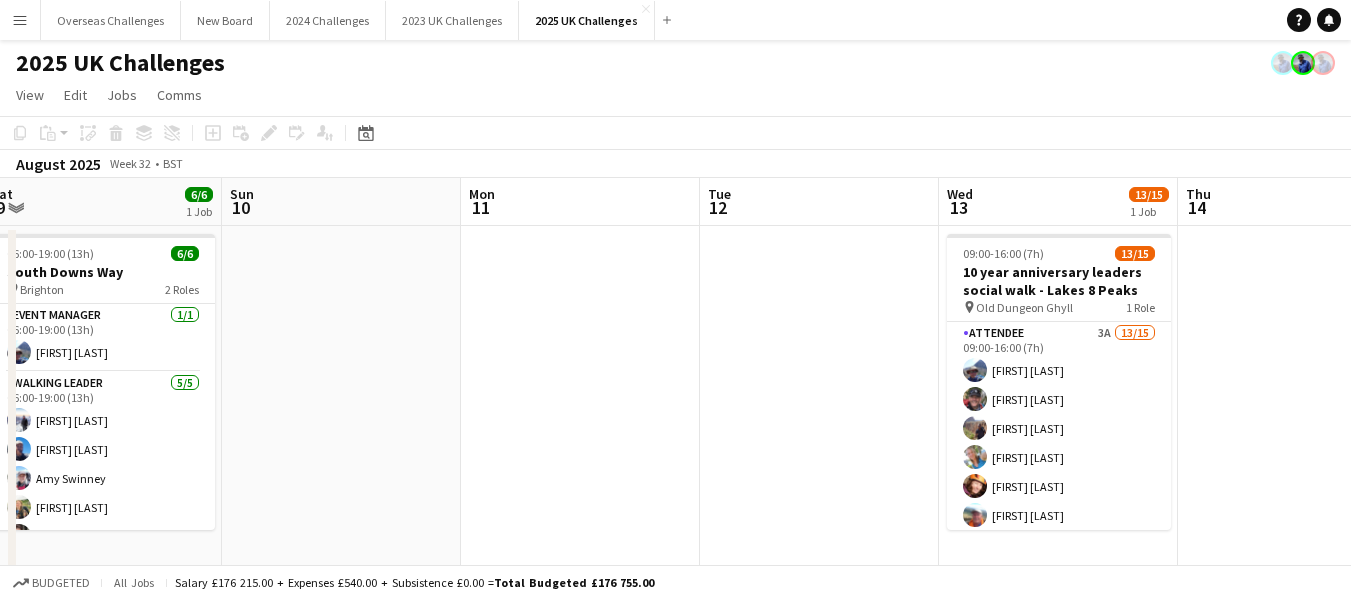scroll, scrollTop: 0, scrollLeft: 672, axis: horizontal 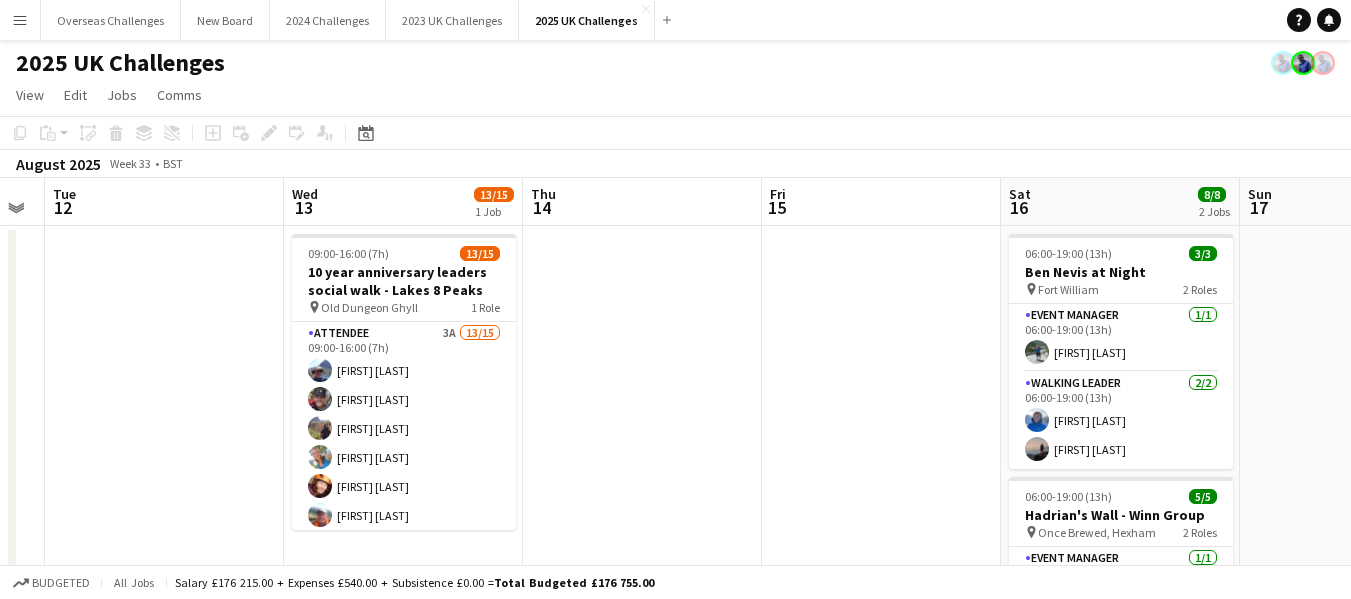 drag, startPoint x: 796, startPoint y: 347, endPoint x: 0, endPoint y: 403, distance: 797.9674 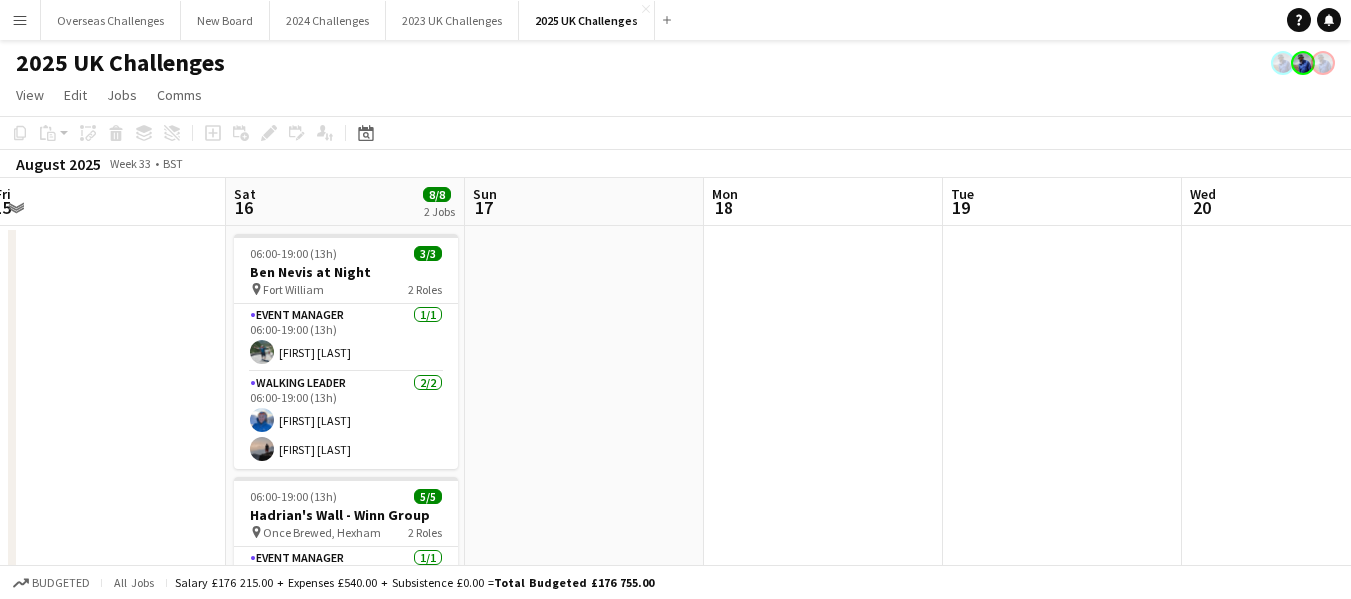 drag, startPoint x: 793, startPoint y: 370, endPoint x: 18, endPoint y: 410, distance: 776.03156 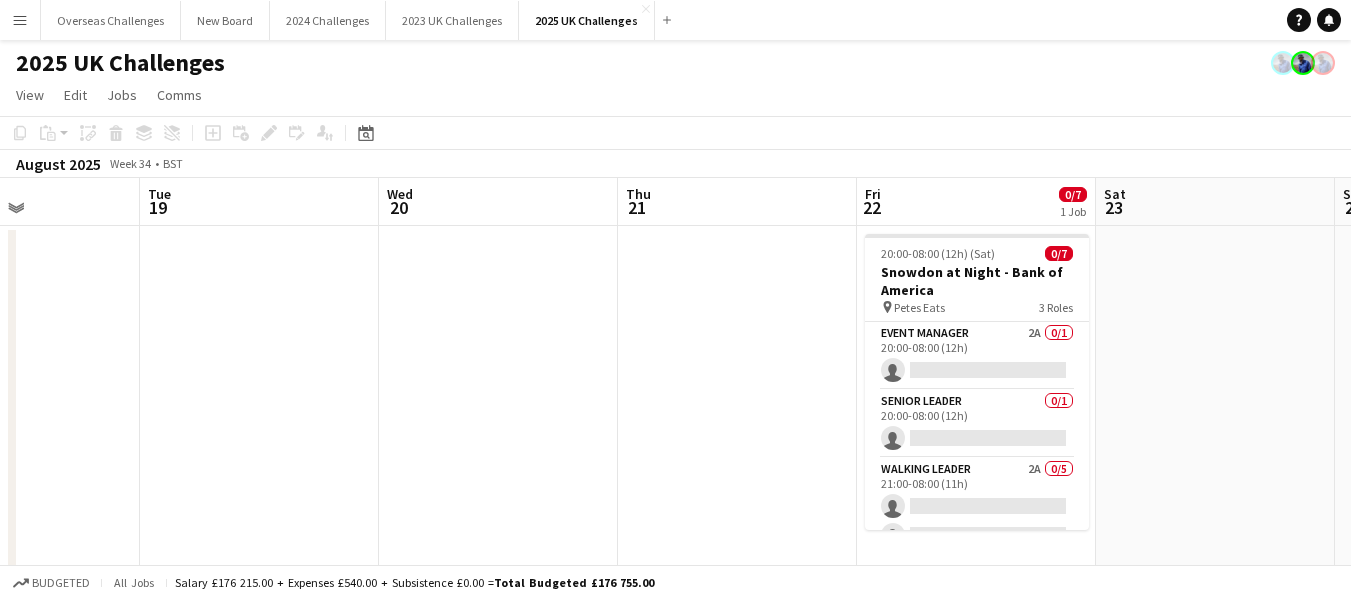 scroll, scrollTop: 0, scrollLeft: 820, axis: horizontal 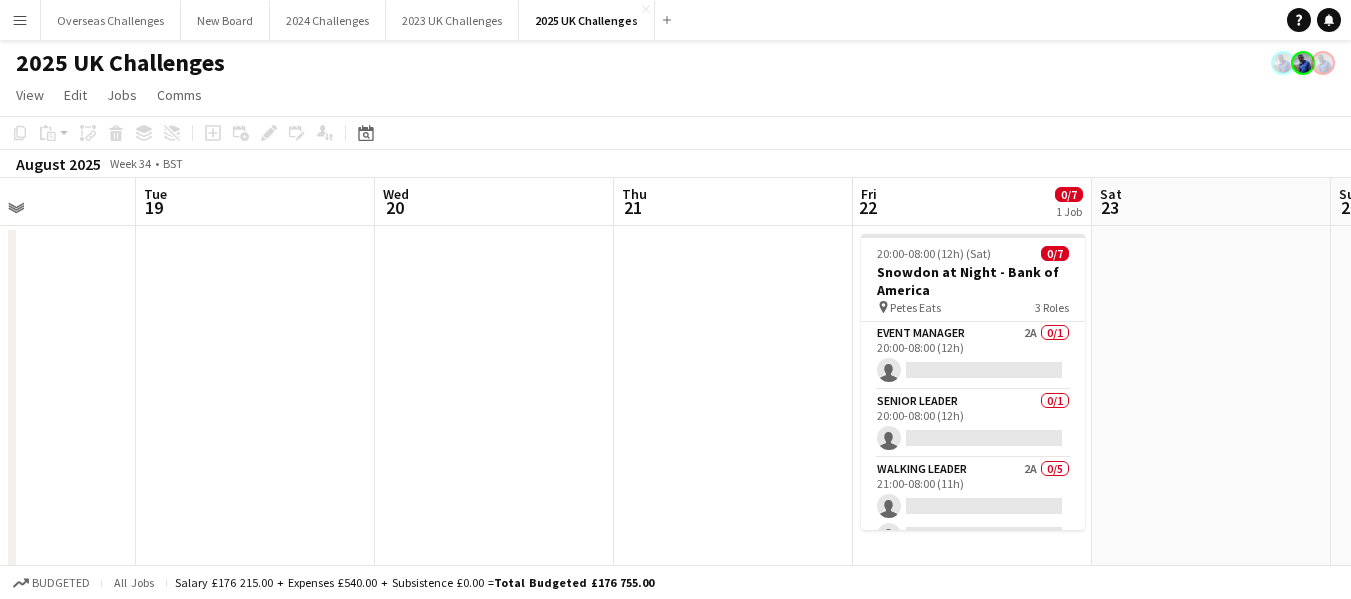 drag, startPoint x: 899, startPoint y: 371, endPoint x: 93, endPoint y: 417, distance: 807.3116 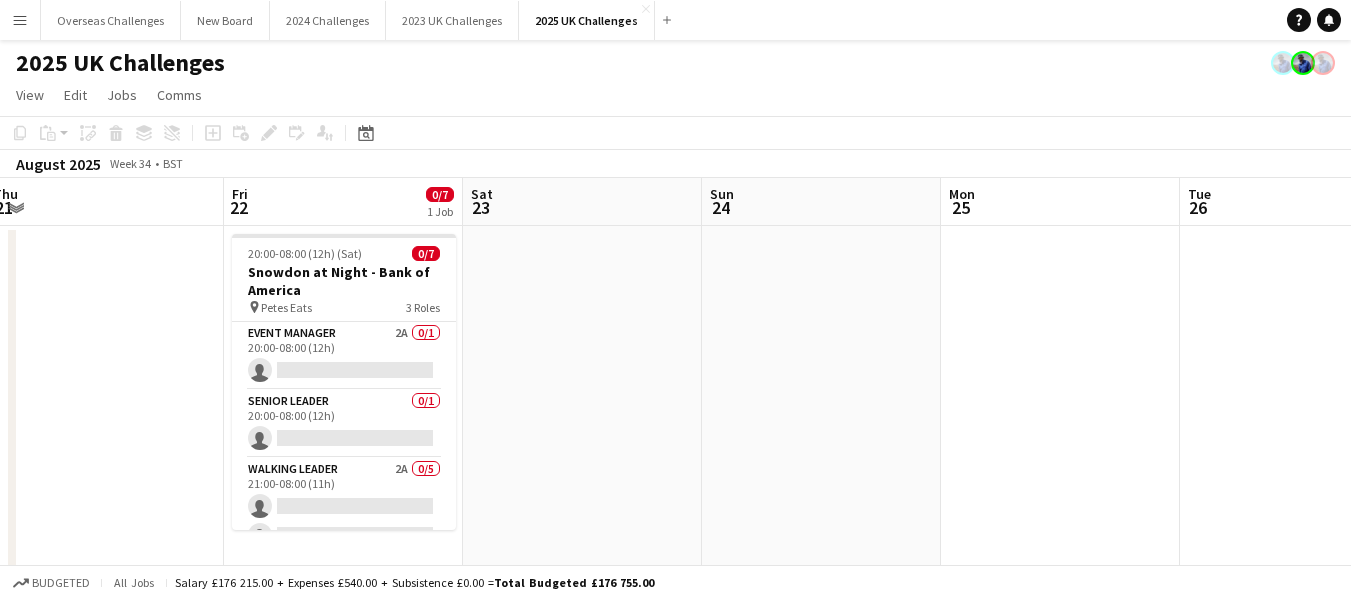 scroll, scrollTop: 0, scrollLeft: 832, axis: horizontal 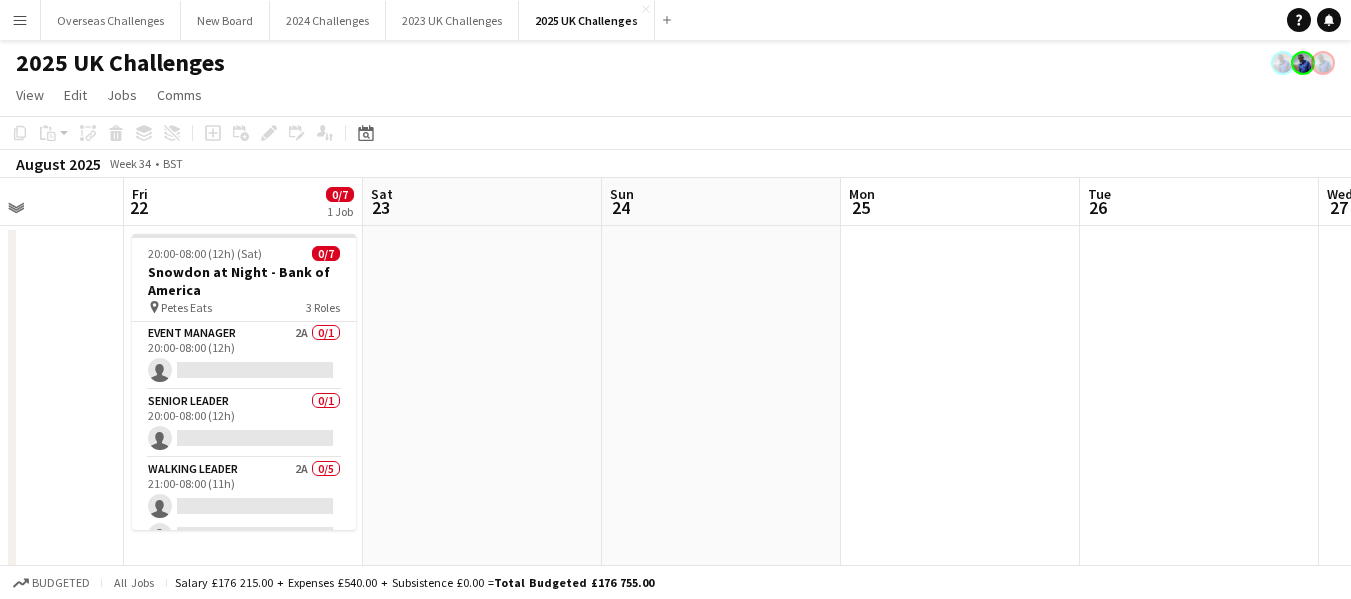 drag, startPoint x: 710, startPoint y: 369, endPoint x: 0, endPoint y: 376, distance: 710.0345 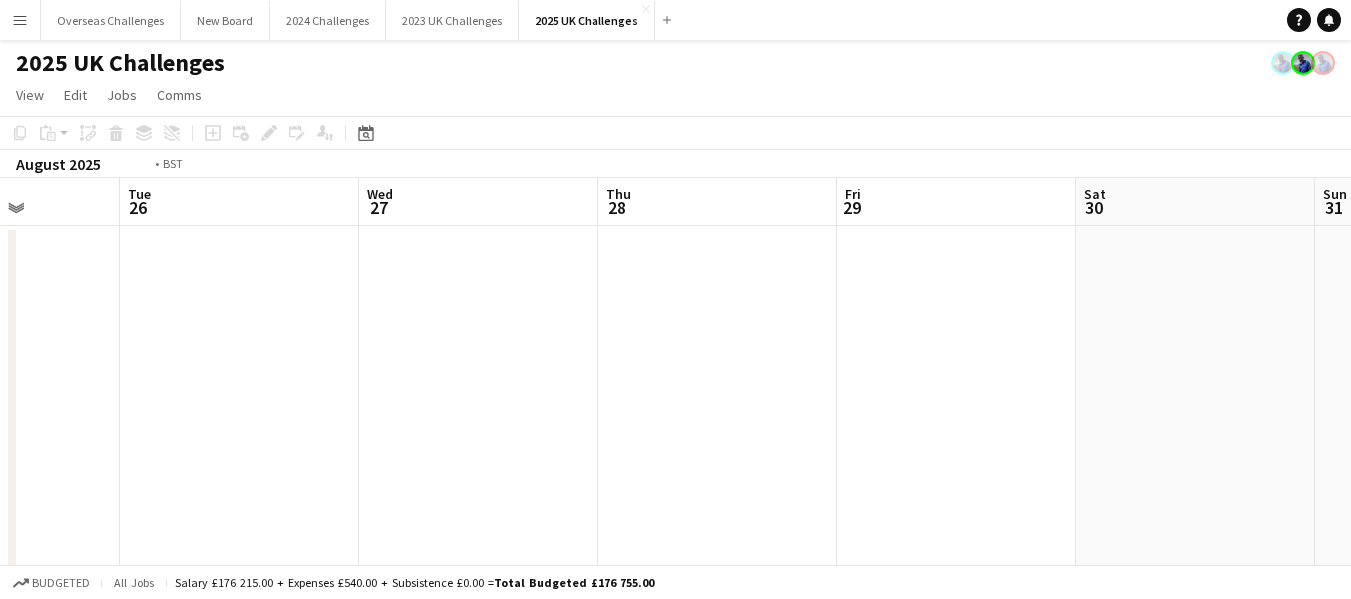 drag, startPoint x: 1038, startPoint y: 327, endPoint x: 80, endPoint y: 369, distance: 958.9202 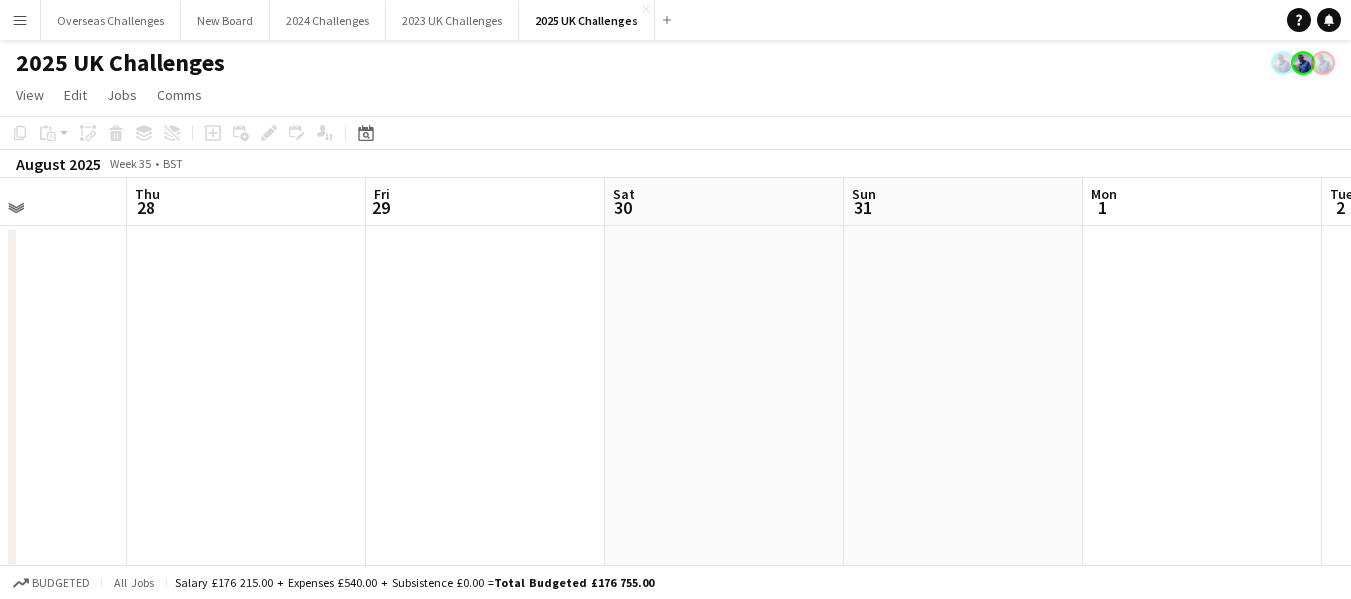 drag, startPoint x: 949, startPoint y: 328, endPoint x: 0, endPoint y: 355, distance: 949.38403 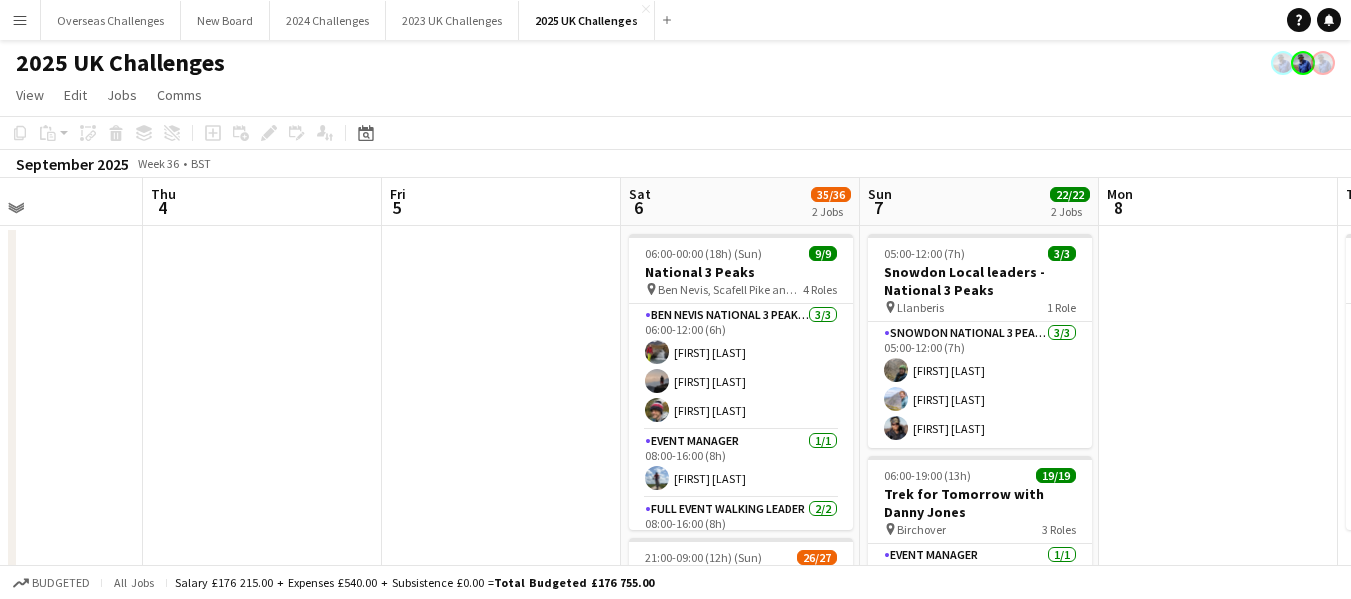 scroll, scrollTop: 0, scrollLeft: 819, axis: horizontal 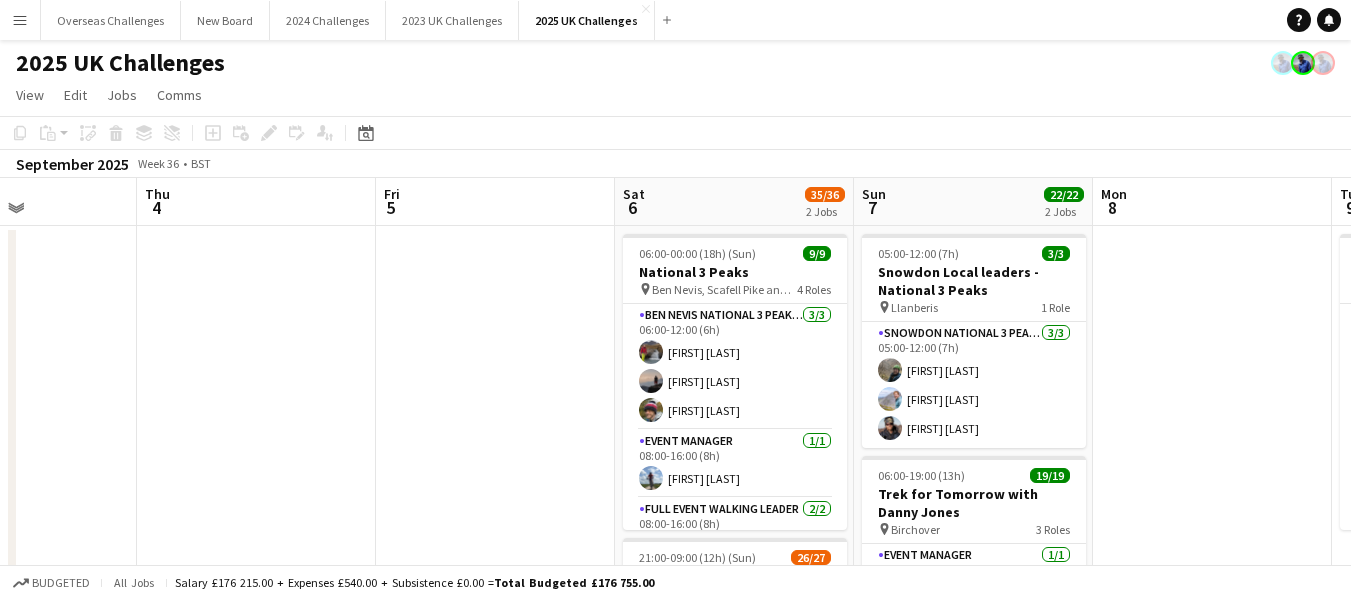 drag, startPoint x: 1170, startPoint y: 339, endPoint x: 0, endPoint y: 394, distance: 1171.292 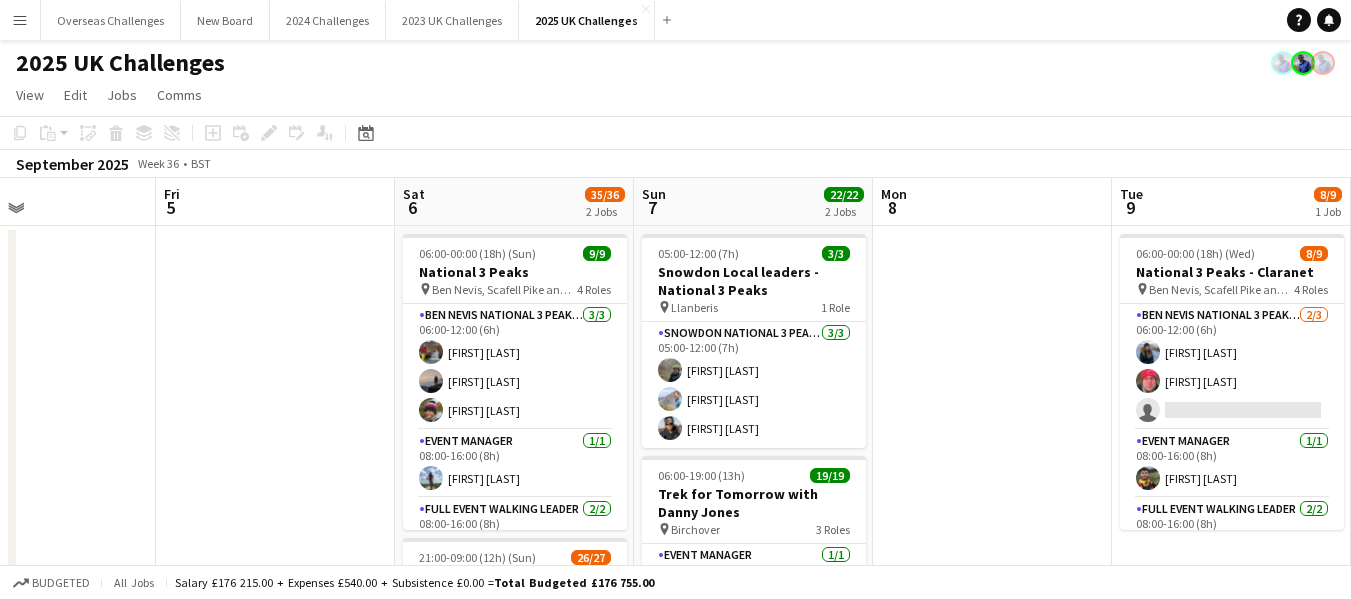 scroll, scrollTop: 0, scrollLeft: 805, axis: horizontal 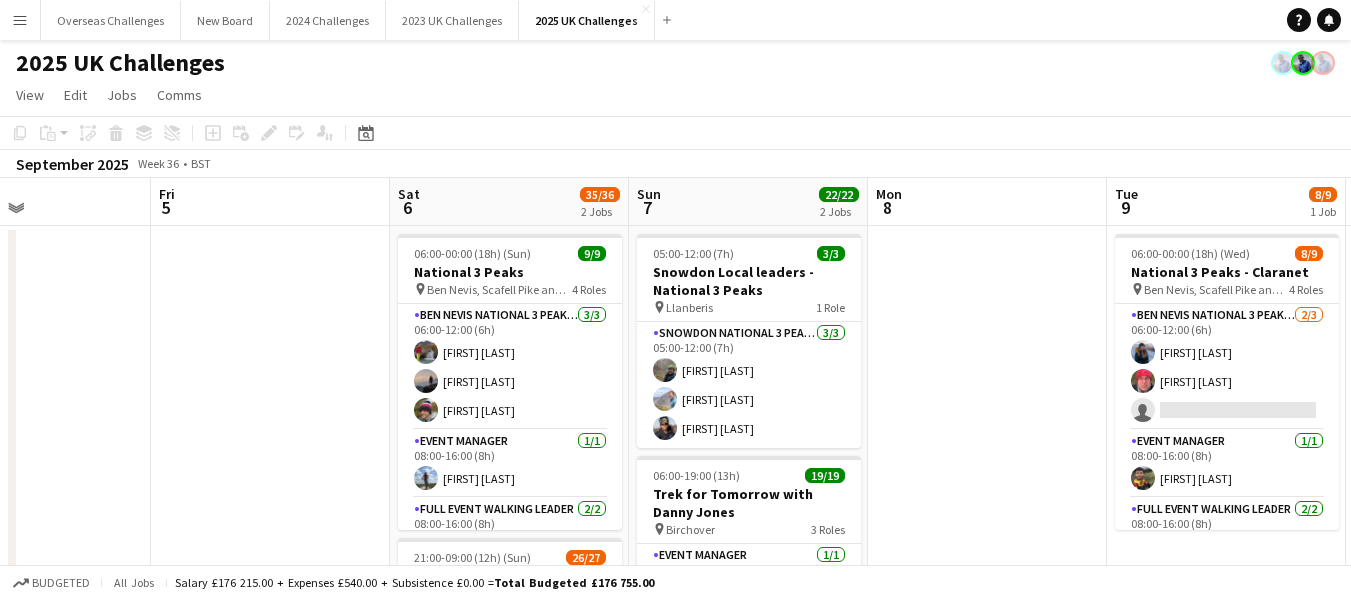 drag, startPoint x: 422, startPoint y: 376, endPoint x: 197, endPoint y: 373, distance: 225.02 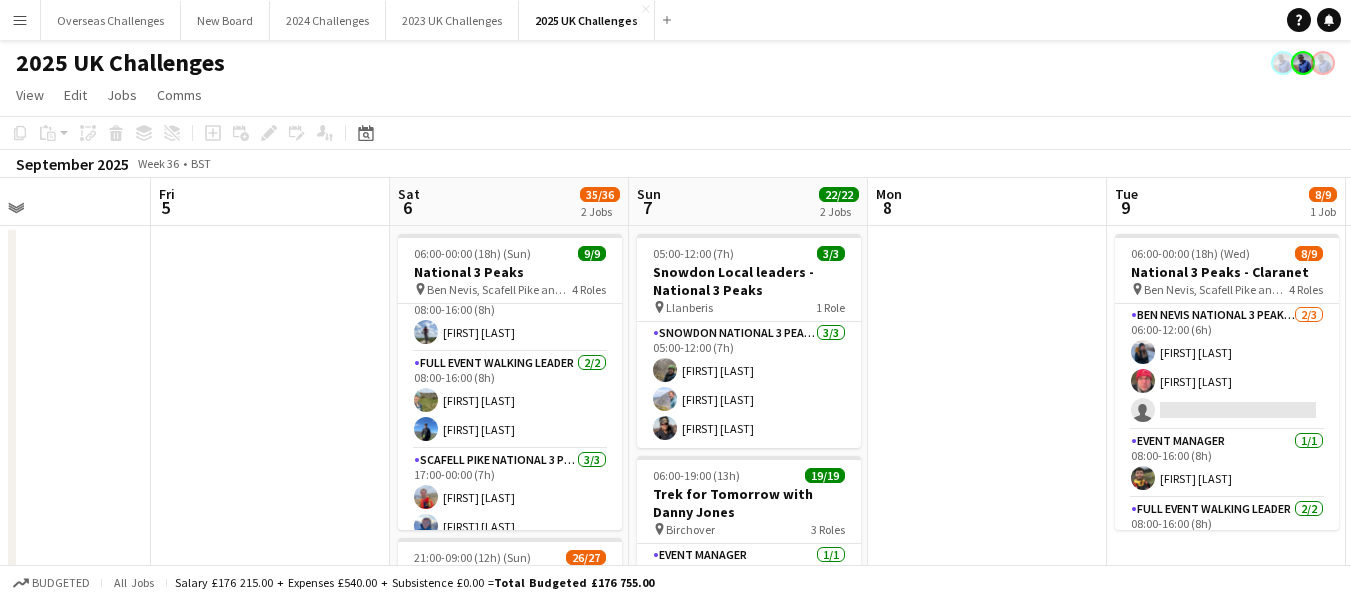scroll, scrollTop: 191, scrollLeft: 0, axis: vertical 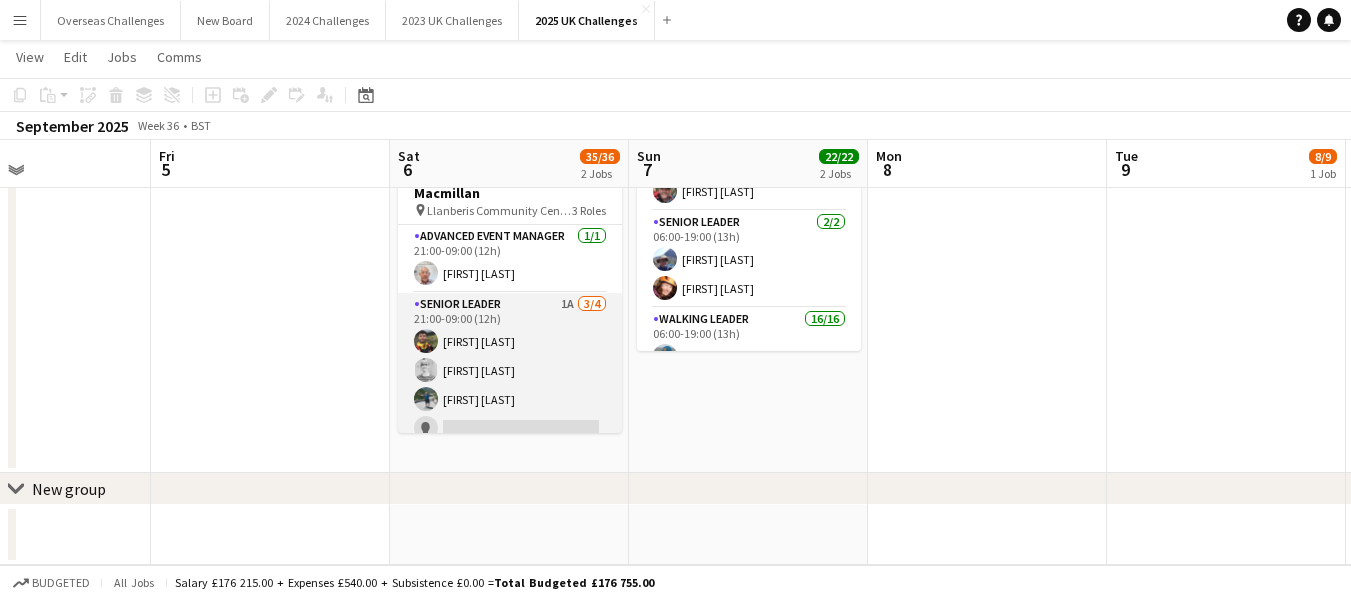 click on "Senior Leader   1A   3/4   21:00-09:00 (12h)
[FIRST] [LAST] [FIRST] [LAST] [FIRST] [LAST]
single-neutral-actions" at bounding box center [510, 370] 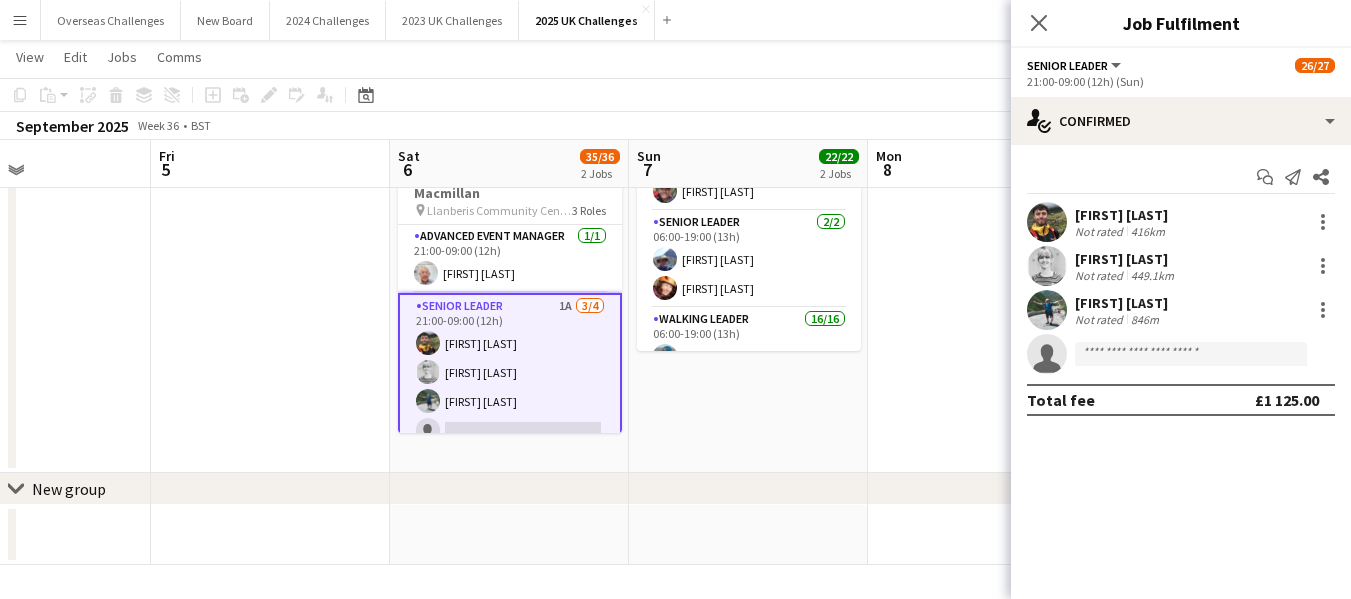 click on "[FIRST] [LAST]" at bounding box center (1122, 215) 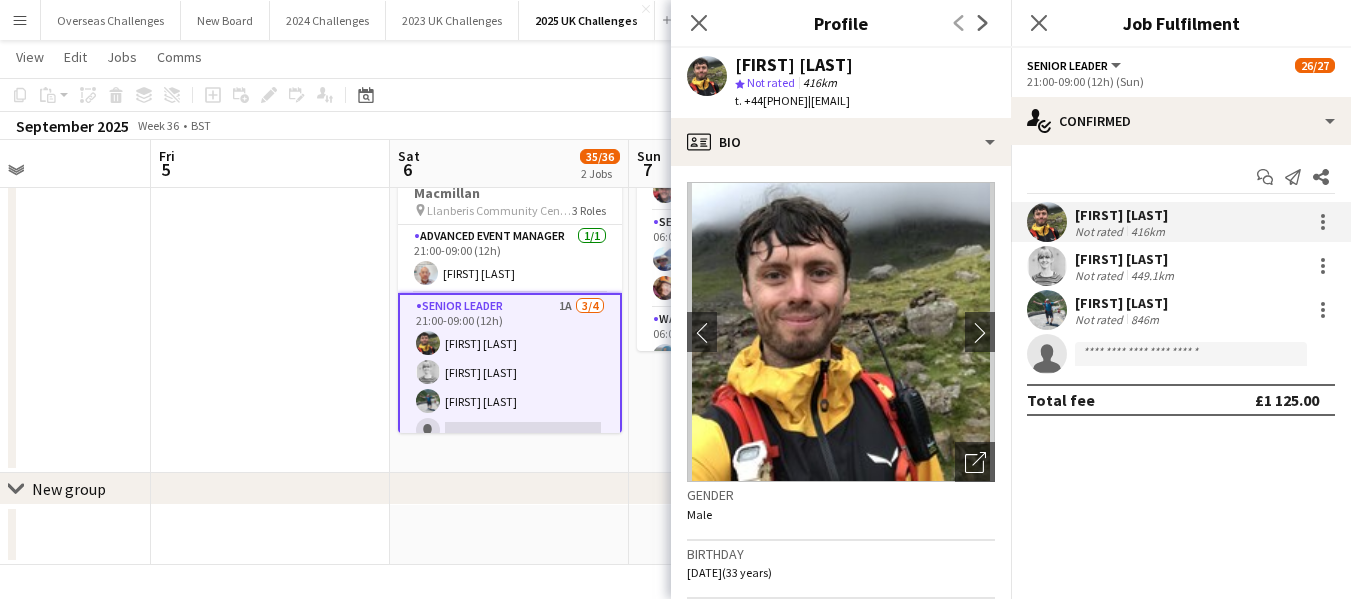 drag, startPoint x: 831, startPoint y: 102, endPoint x: 986, endPoint y: 104, distance: 155.01291 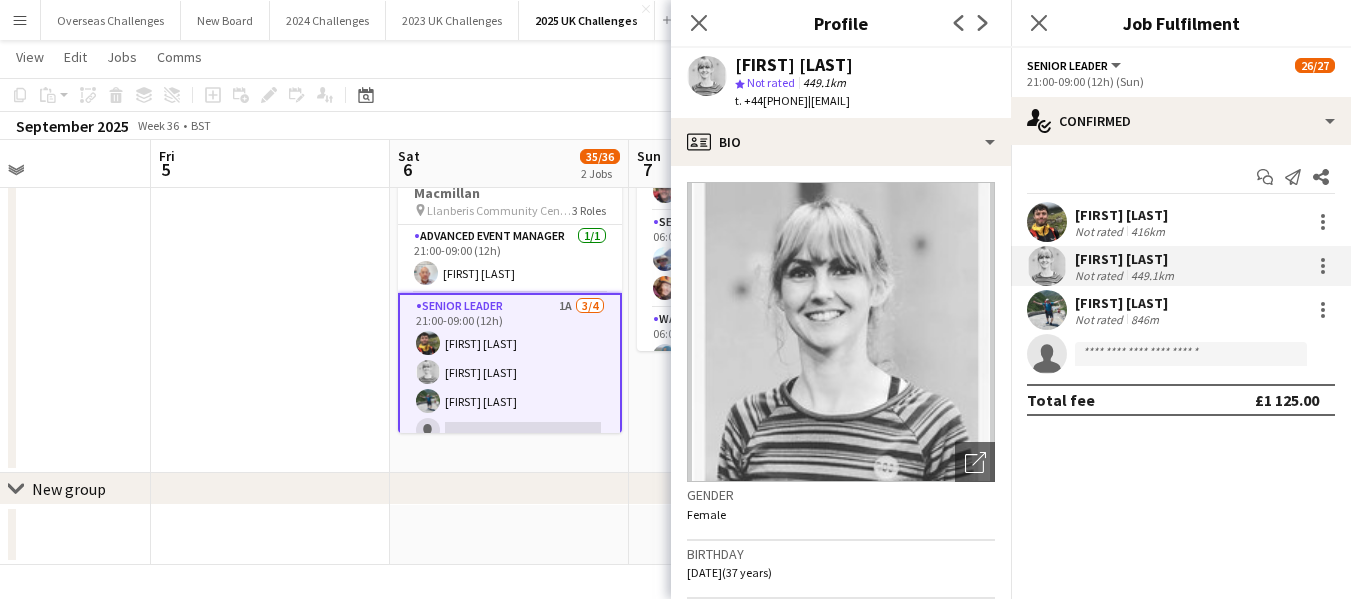 drag, startPoint x: 830, startPoint y: 102, endPoint x: 988, endPoint y: 106, distance: 158.05063 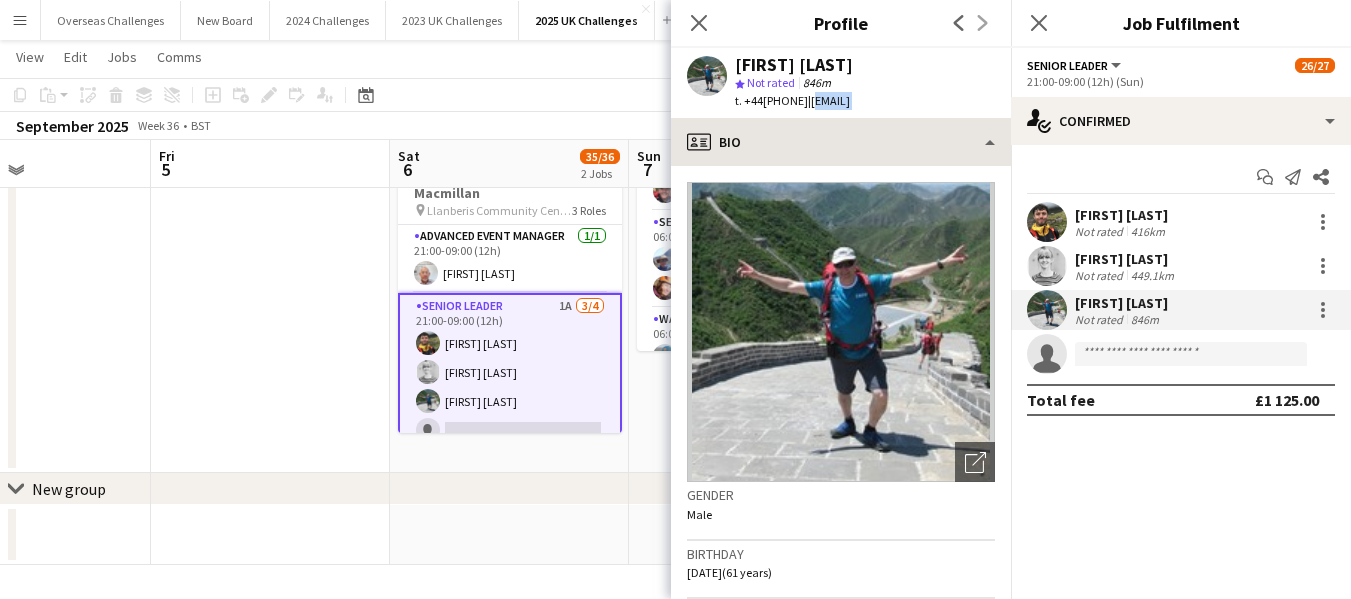 drag, startPoint x: 830, startPoint y: 104, endPoint x: 939, endPoint y: 121, distance: 110.317726 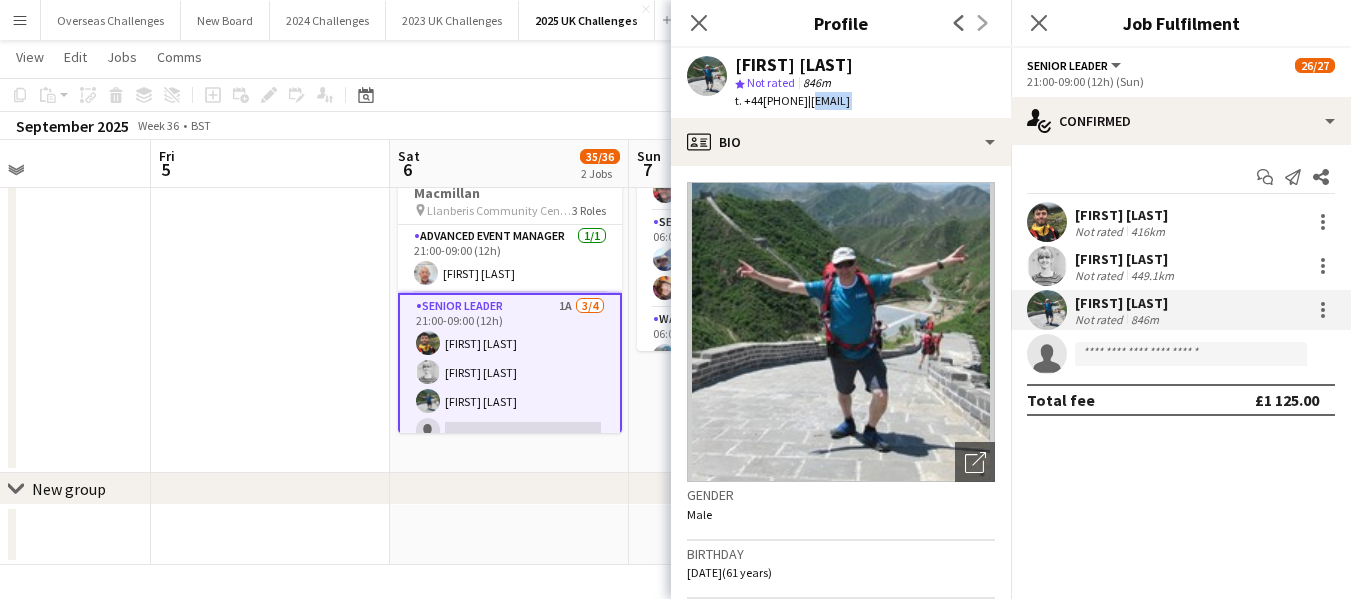 copy on "[EMAIL]
profile" 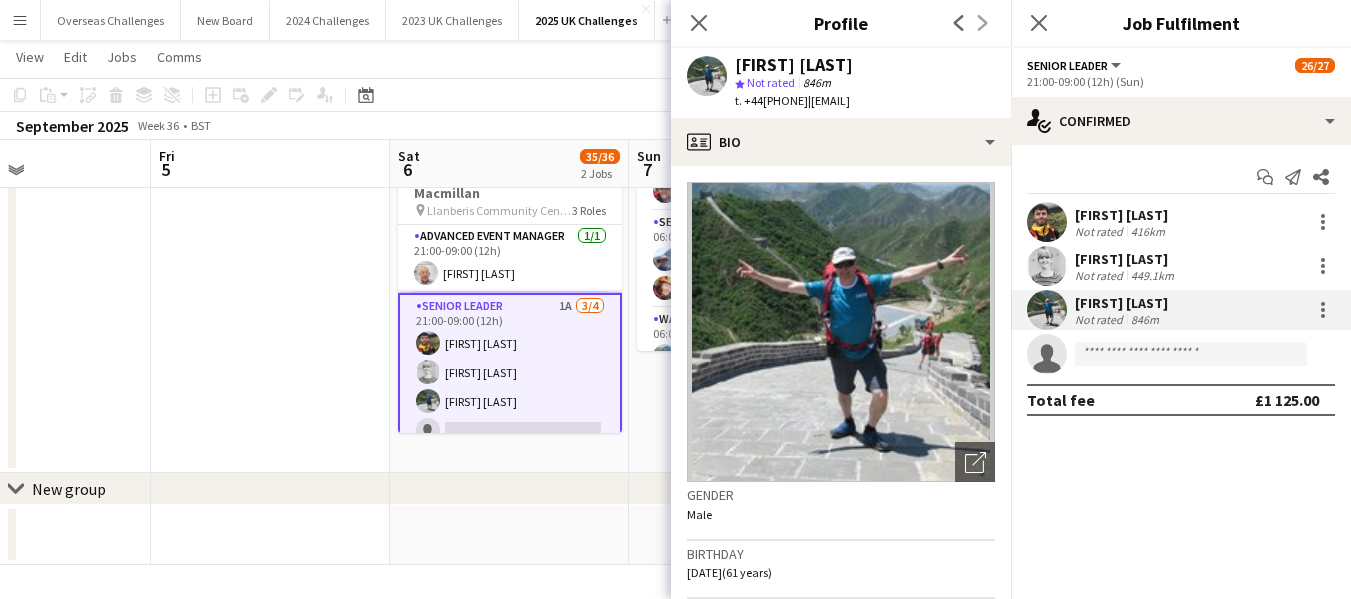 click on "[FIRST] [LAST]" at bounding box center (1126, 259) 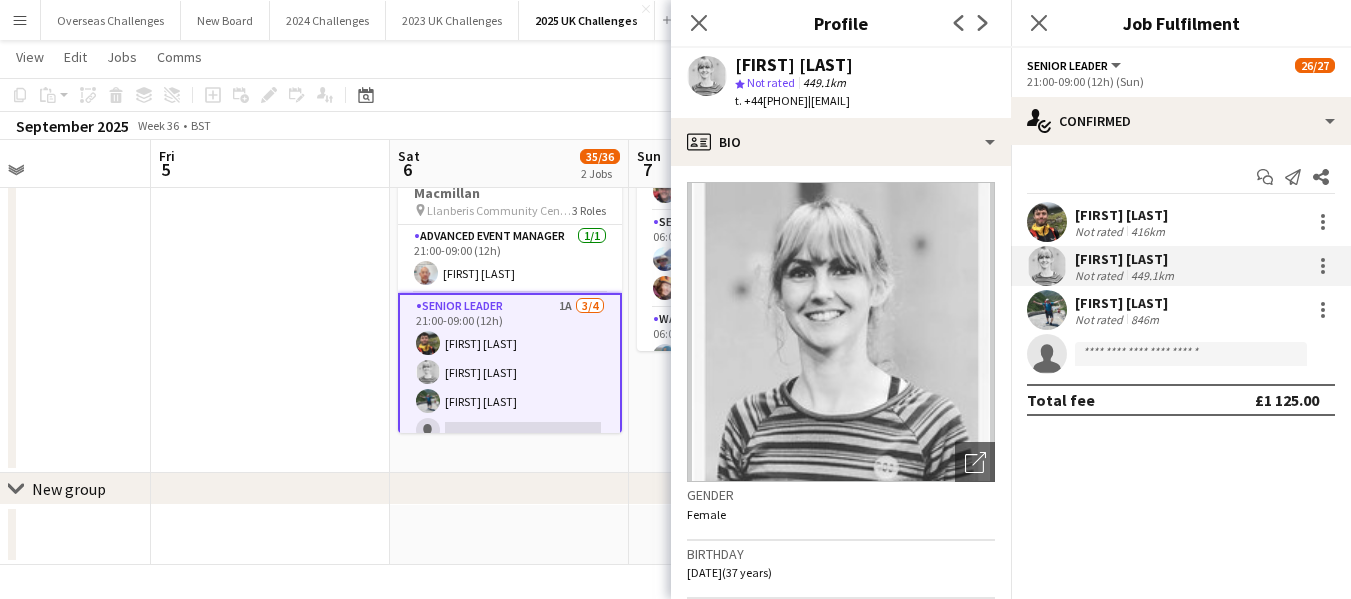 drag, startPoint x: 831, startPoint y: 103, endPoint x: 984, endPoint y: 108, distance: 153.08168 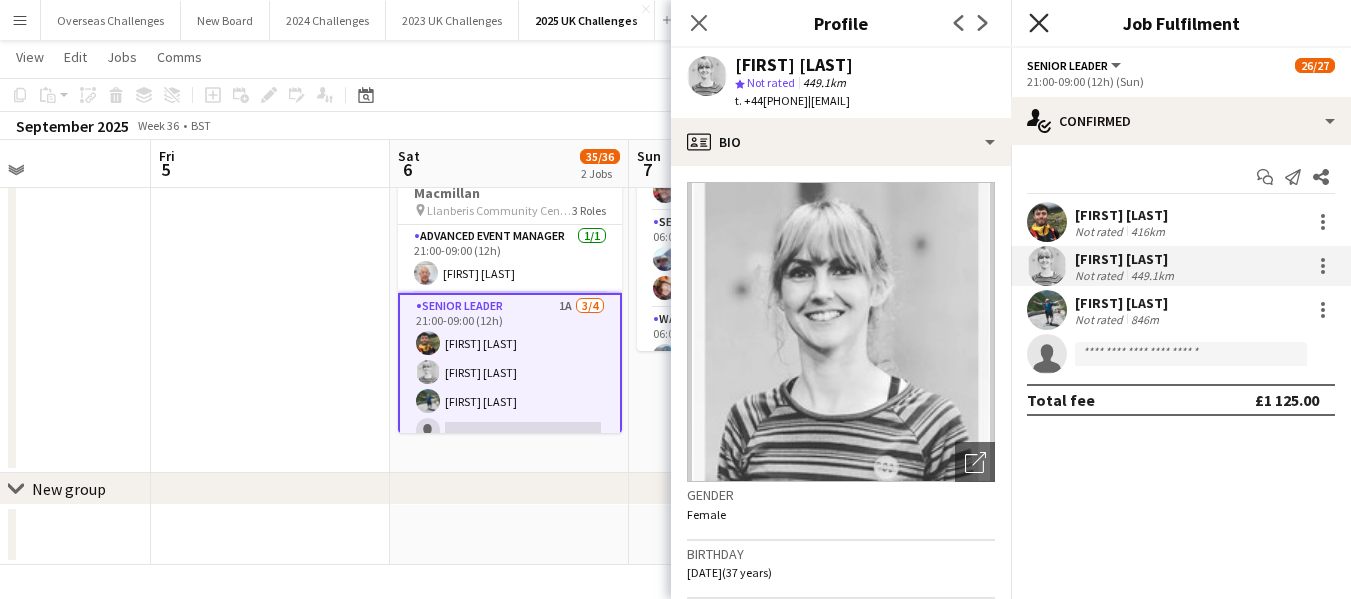 click 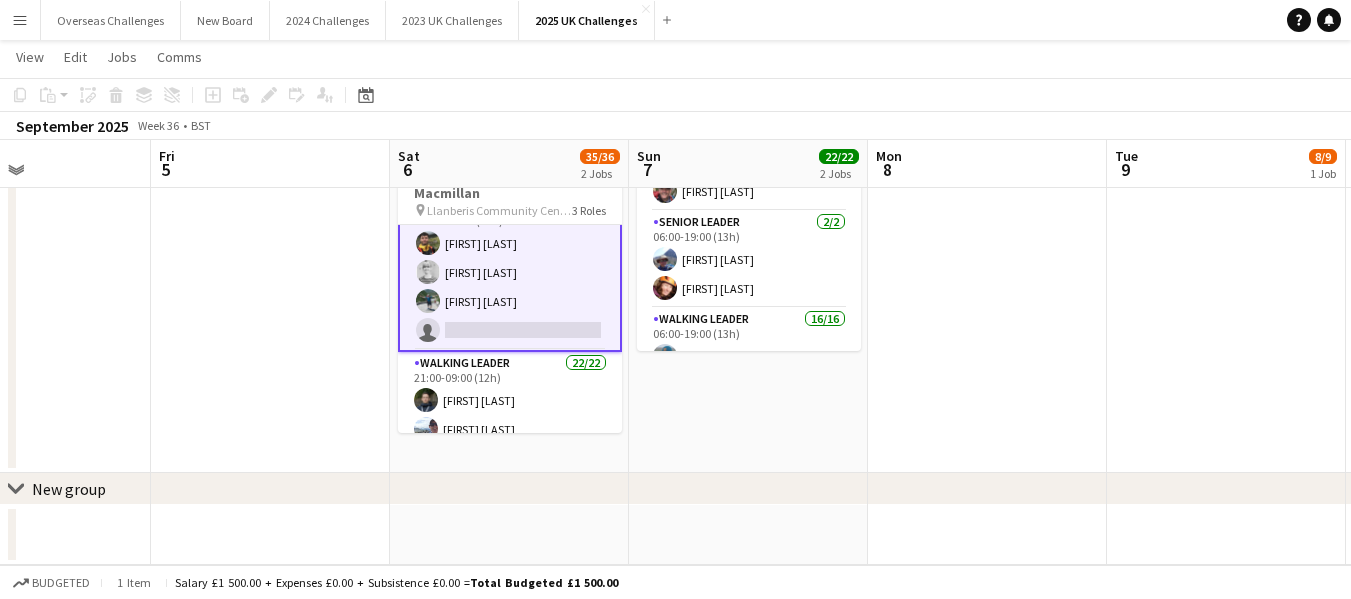 scroll, scrollTop: 200, scrollLeft: 0, axis: vertical 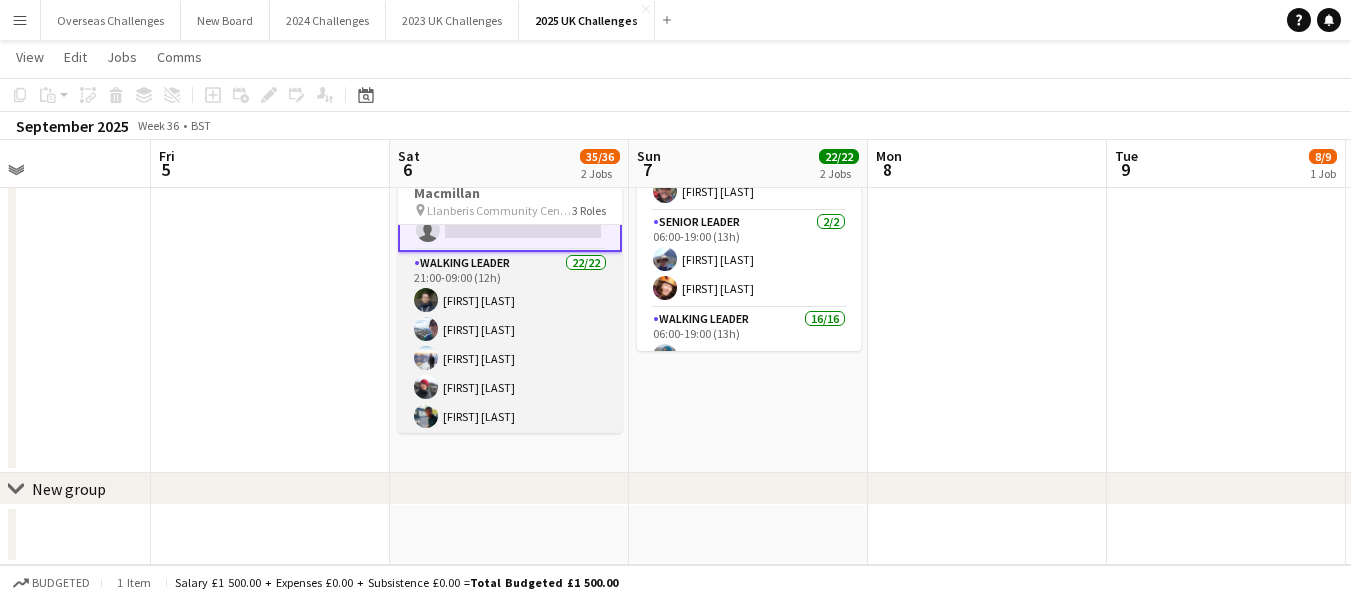 click on "Walking Leader   22/22   21:00-09:00 (12h)
[FIRST] [LAST] [FIRST] [LAST] [FIRST] [LAST] [FIRST] [LAST] [FIRST] [LAST] [FIRST] [LAST] [FIRST] [LAST] [FIRST] [LAST] [FIRST] [LAST] [FIRST] [LAST] [FIRST] [LAST] [FIRST] [LAST] [FIRST] [LAST] [FIRST] [LAST] [FIRST] [LAST] [FIRST] [LAST] [FIRST] [LAST]" at bounding box center (510, 590) 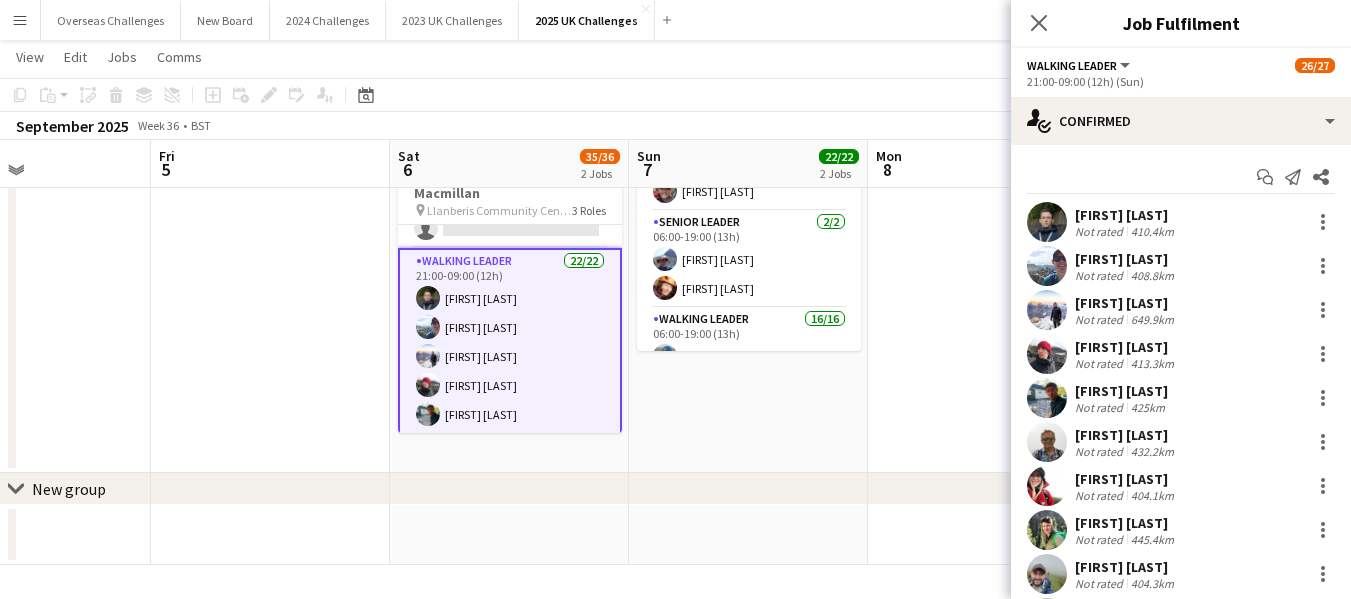 scroll, scrollTop: 198, scrollLeft: 0, axis: vertical 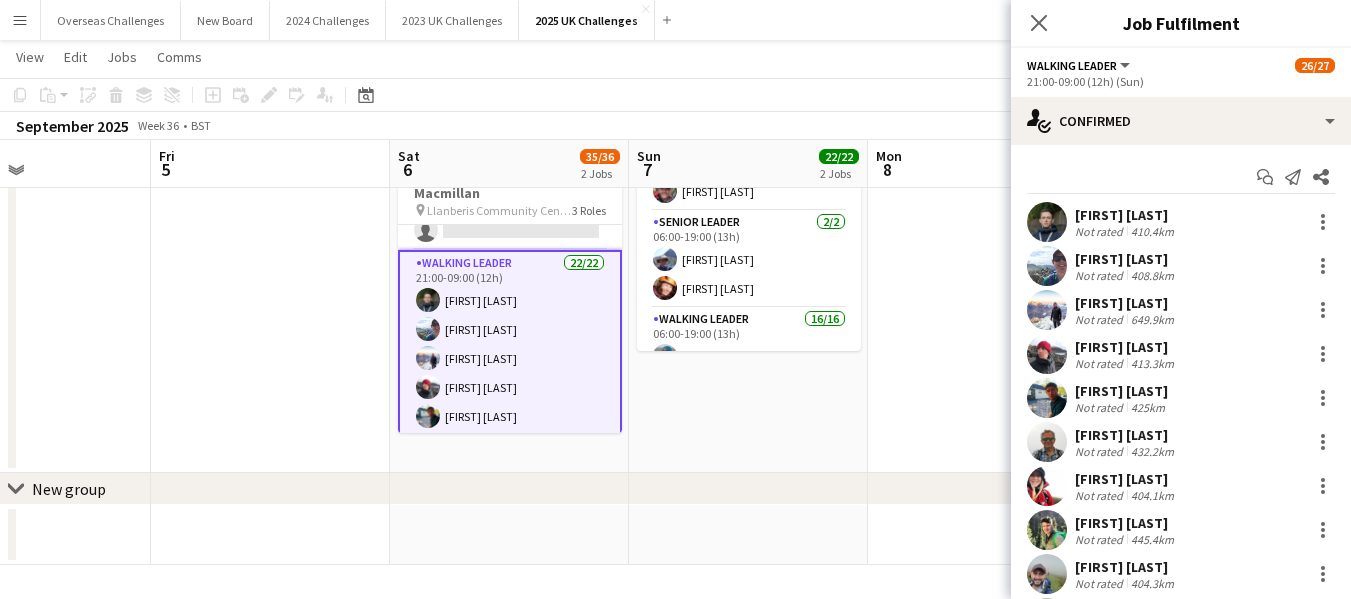 click on "[FIRST] [LAST]" at bounding box center [1126, 215] 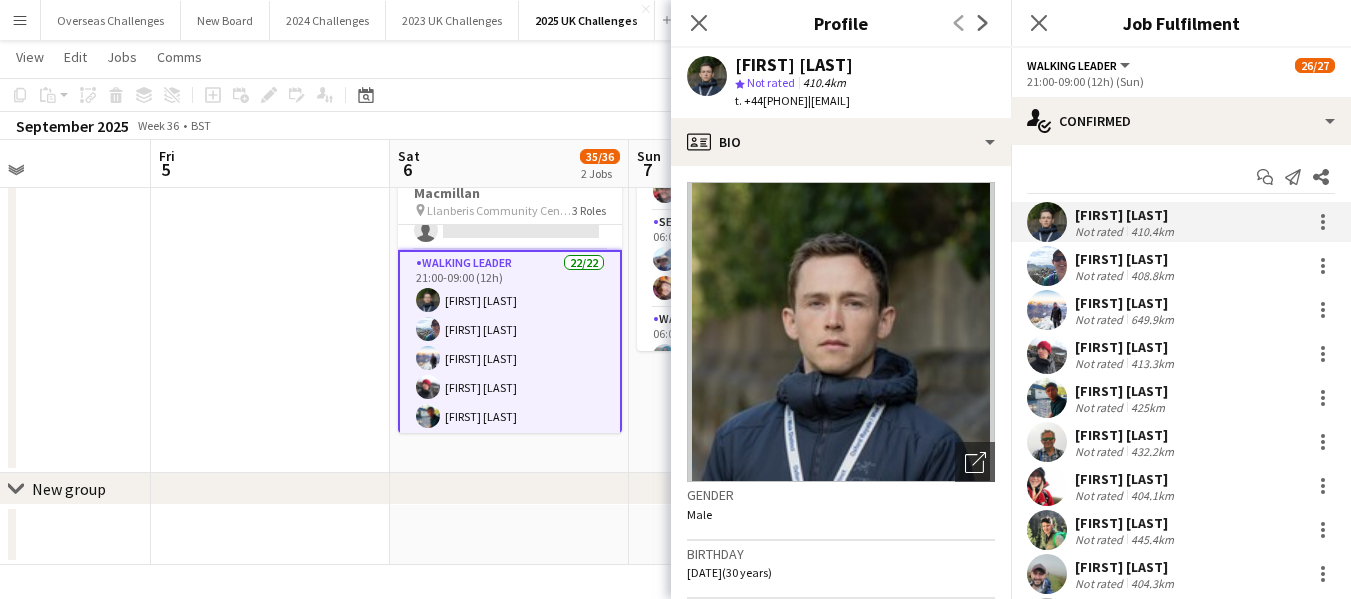drag, startPoint x: 830, startPoint y: 98, endPoint x: 961, endPoint y: 119, distance: 132.67253 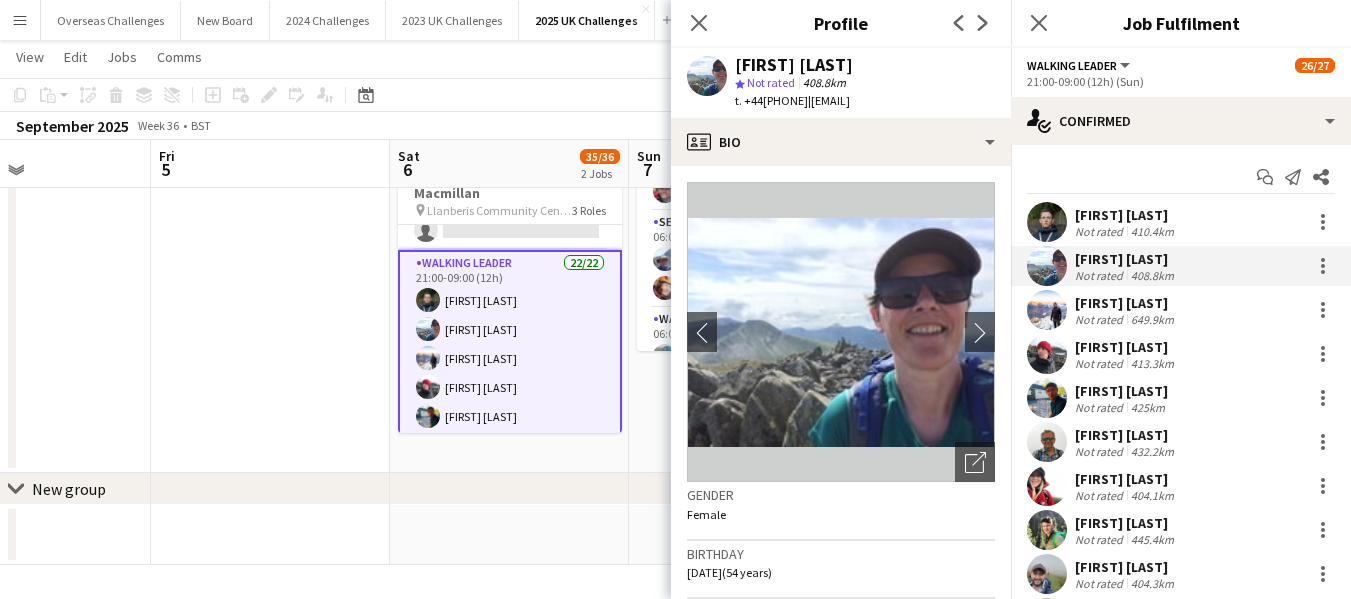 drag, startPoint x: 837, startPoint y: 100, endPoint x: 981, endPoint y: 120, distance: 145.38225 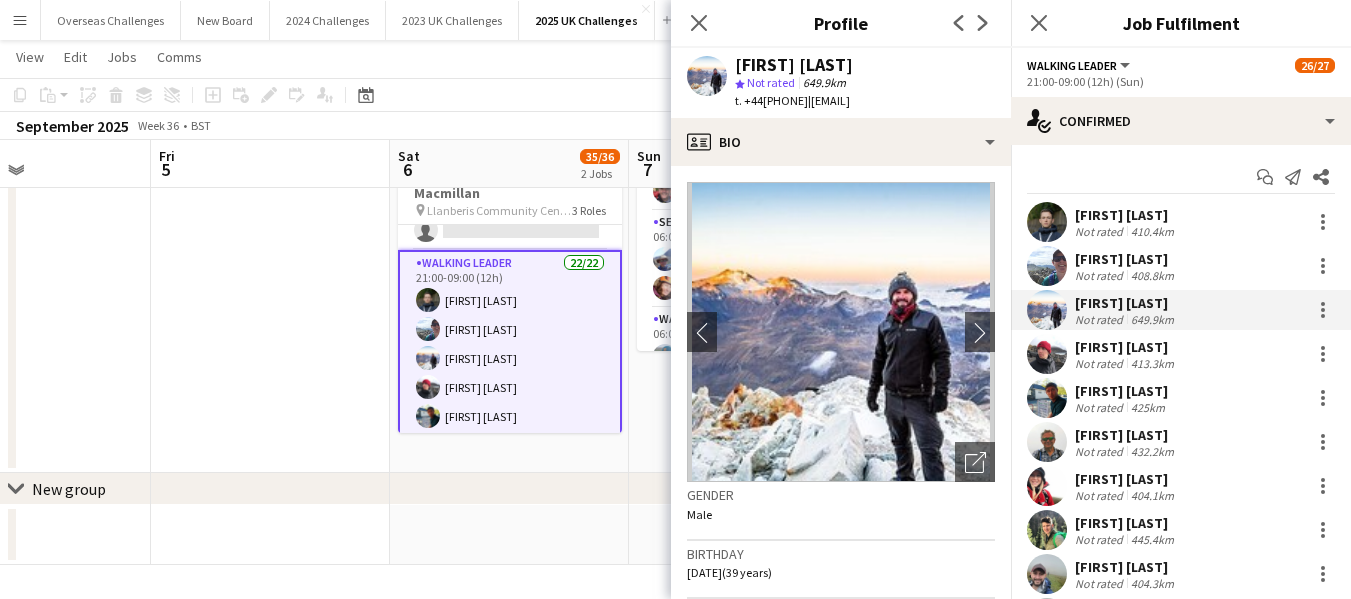 drag, startPoint x: 837, startPoint y: 101, endPoint x: 965, endPoint y: 112, distance: 128.47179 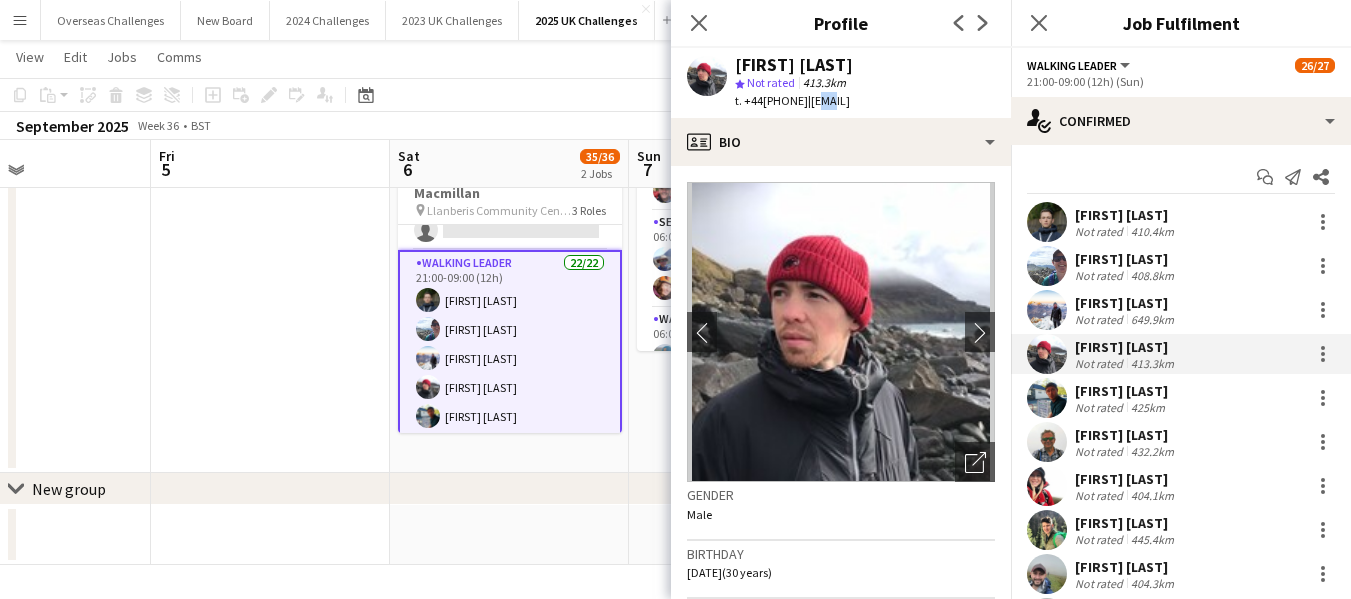 drag, startPoint x: 832, startPoint y: 102, endPoint x: 849, endPoint y: 105, distance: 17.262676 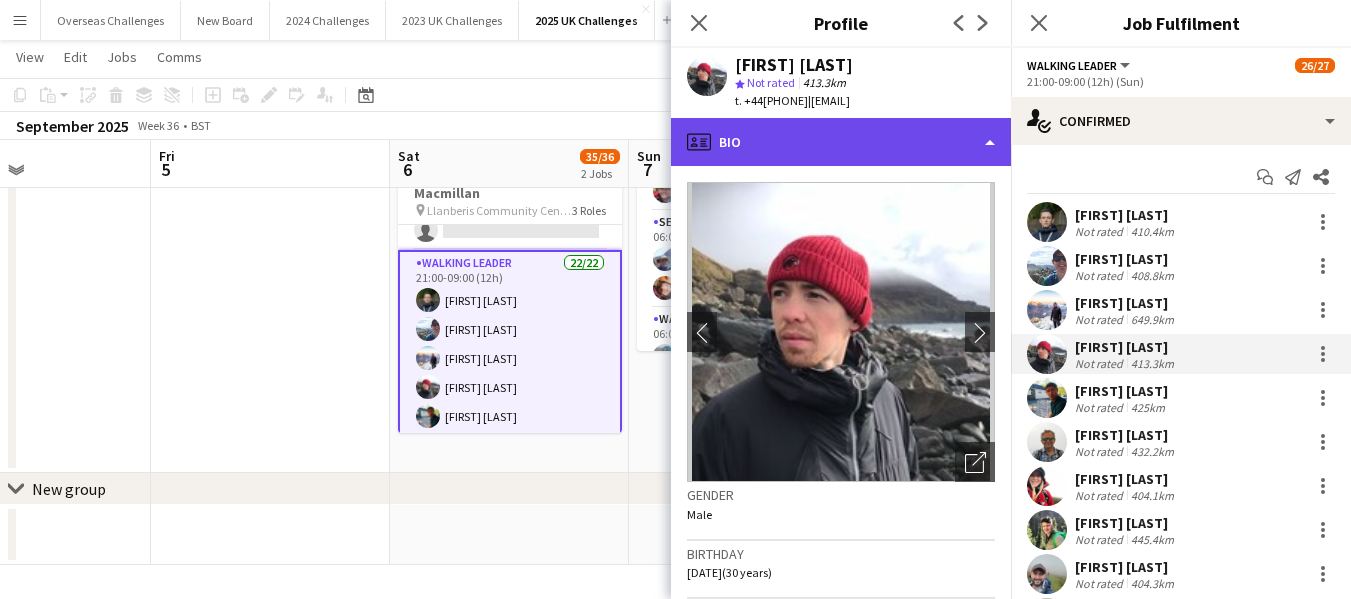 click on "profile
Bio" 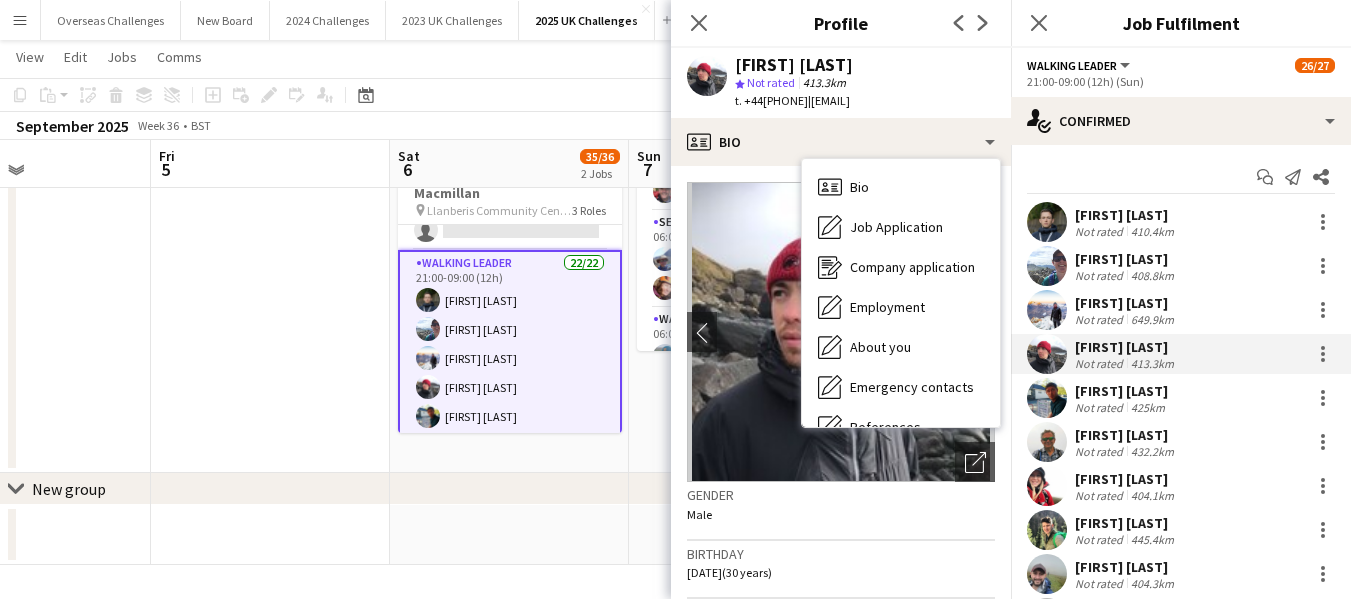drag, startPoint x: 830, startPoint y: 103, endPoint x: 981, endPoint y: 110, distance: 151.16217 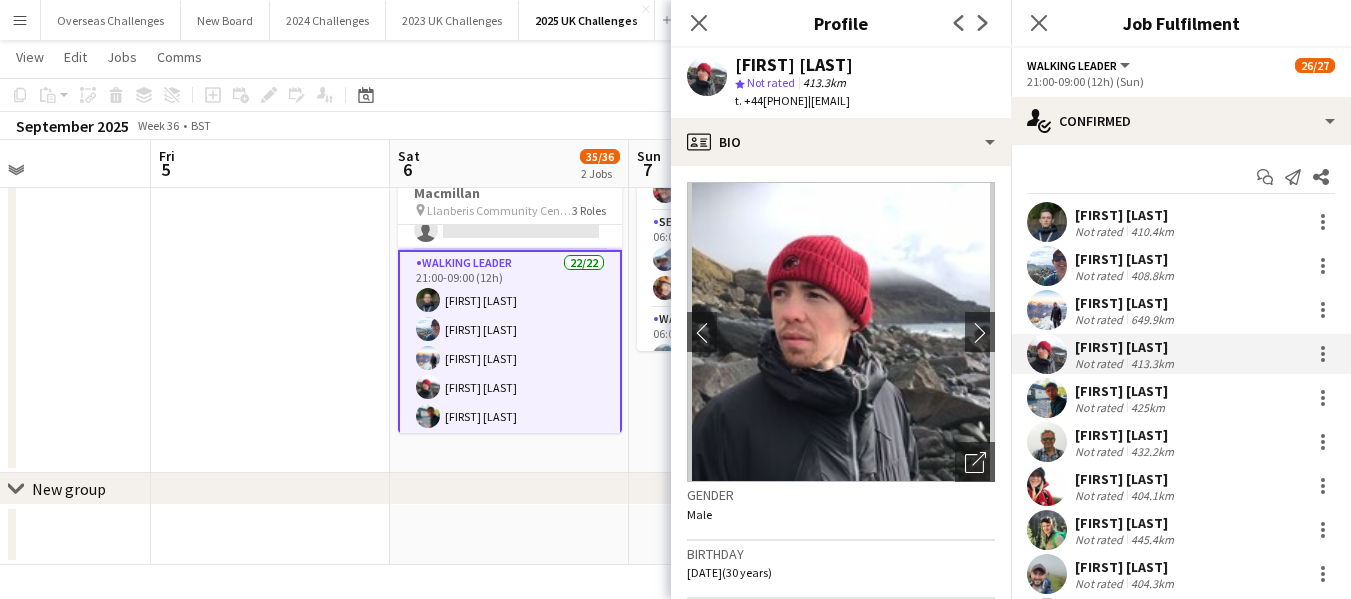 copy on "[EMAIL]" 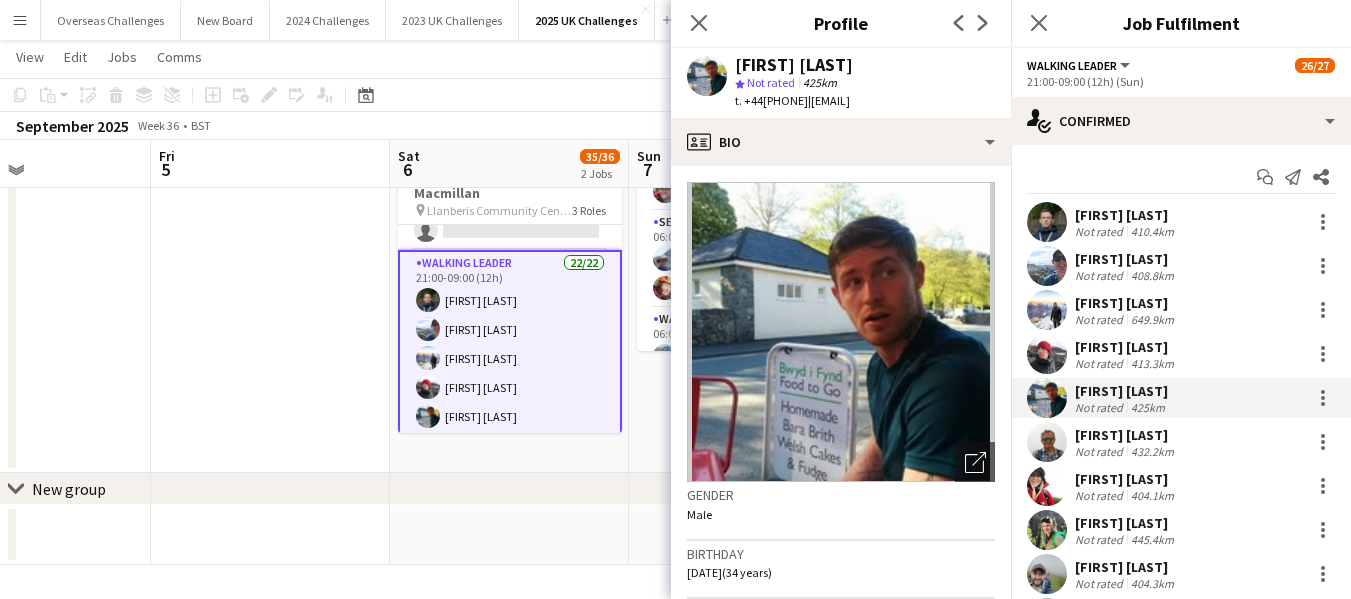 drag, startPoint x: 835, startPoint y: 101, endPoint x: 896, endPoint y: 118, distance: 63.324562 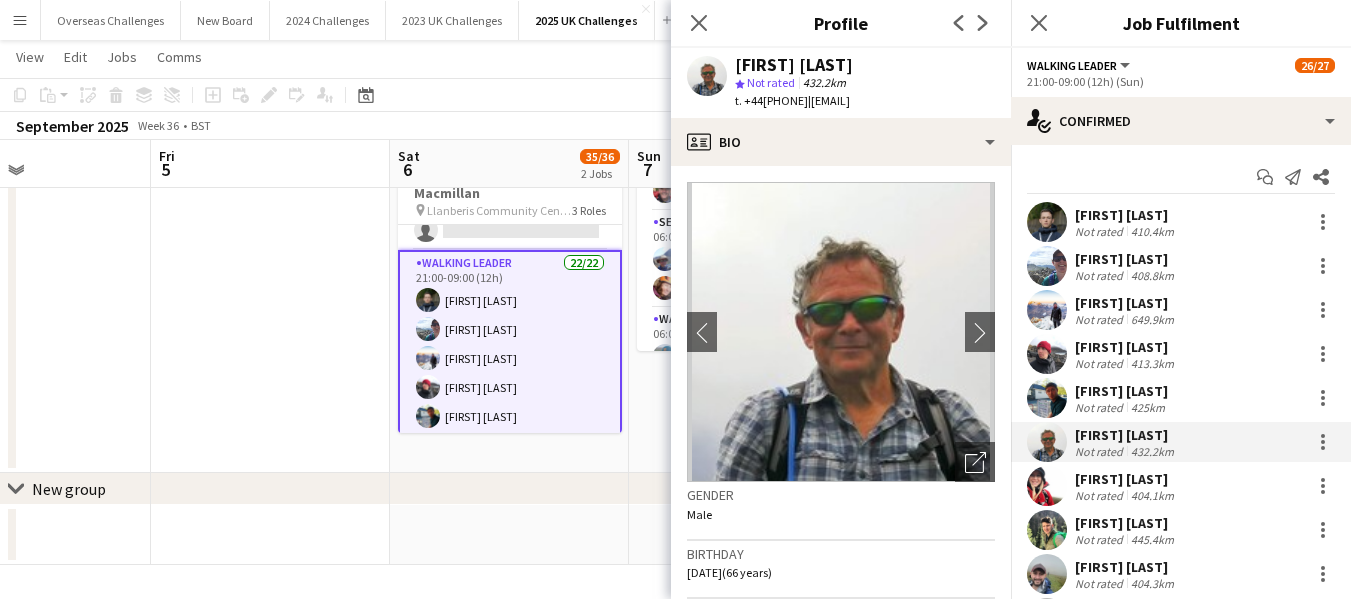 drag, startPoint x: 833, startPoint y: 104, endPoint x: 961, endPoint y: 114, distance: 128.39003 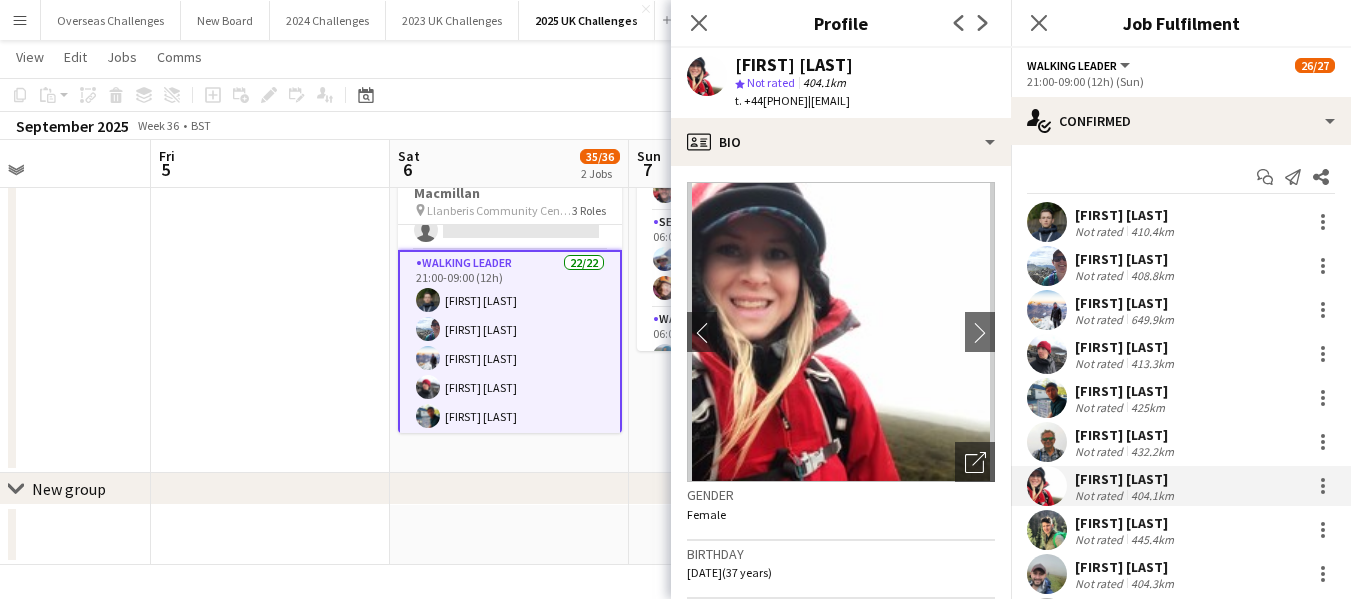 drag, startPoint x: 835, startPoint y: 99, endPoint x: 990, endPoint y: 105, distance: 155.11609 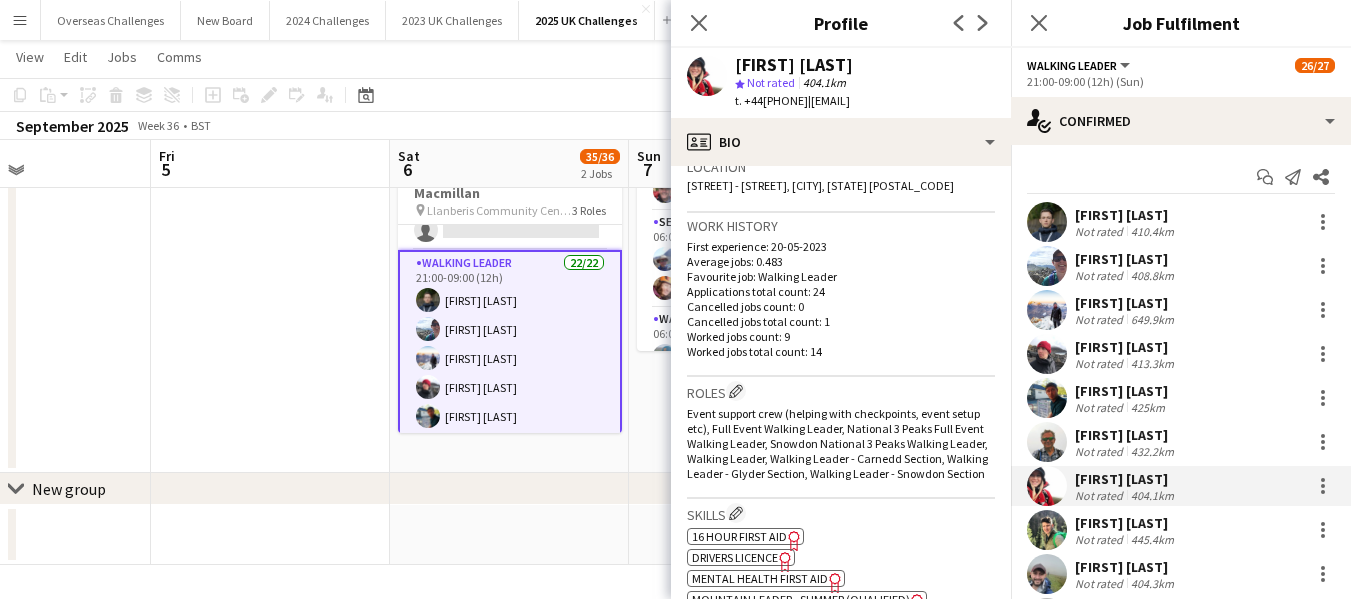 scroll, scrollTop: 200, scrollLeft: 0, axis: vertical 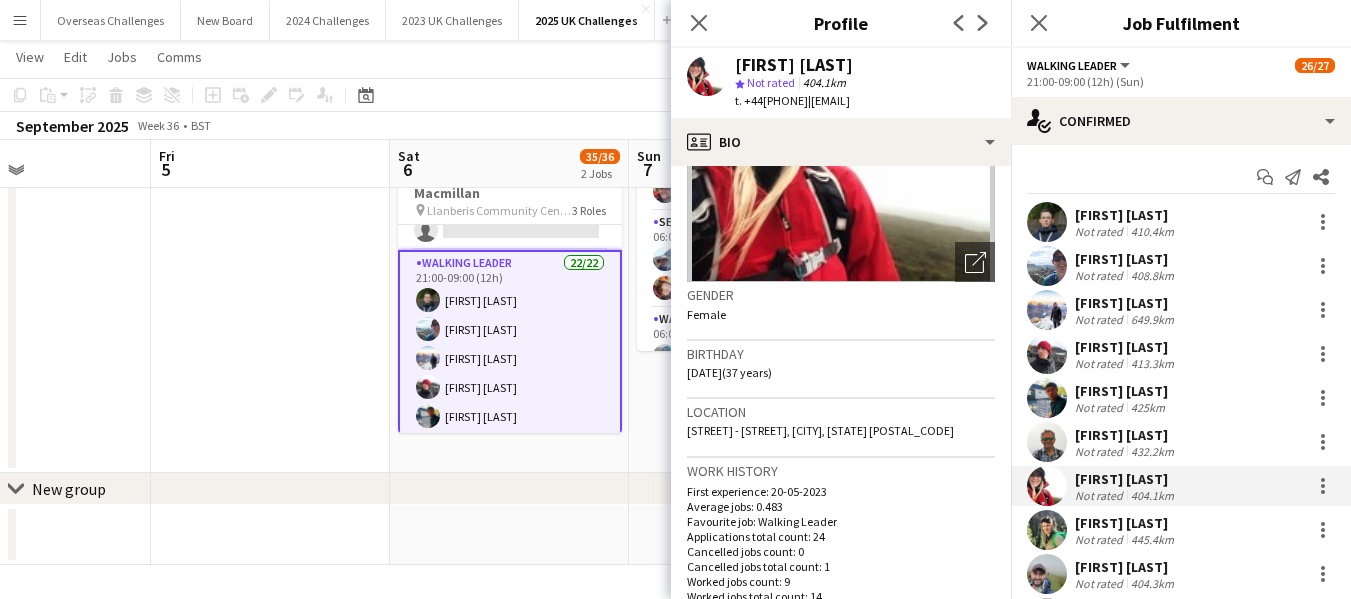 click on "[FIRST] [LAST]" at bounding box center (1126, 523) 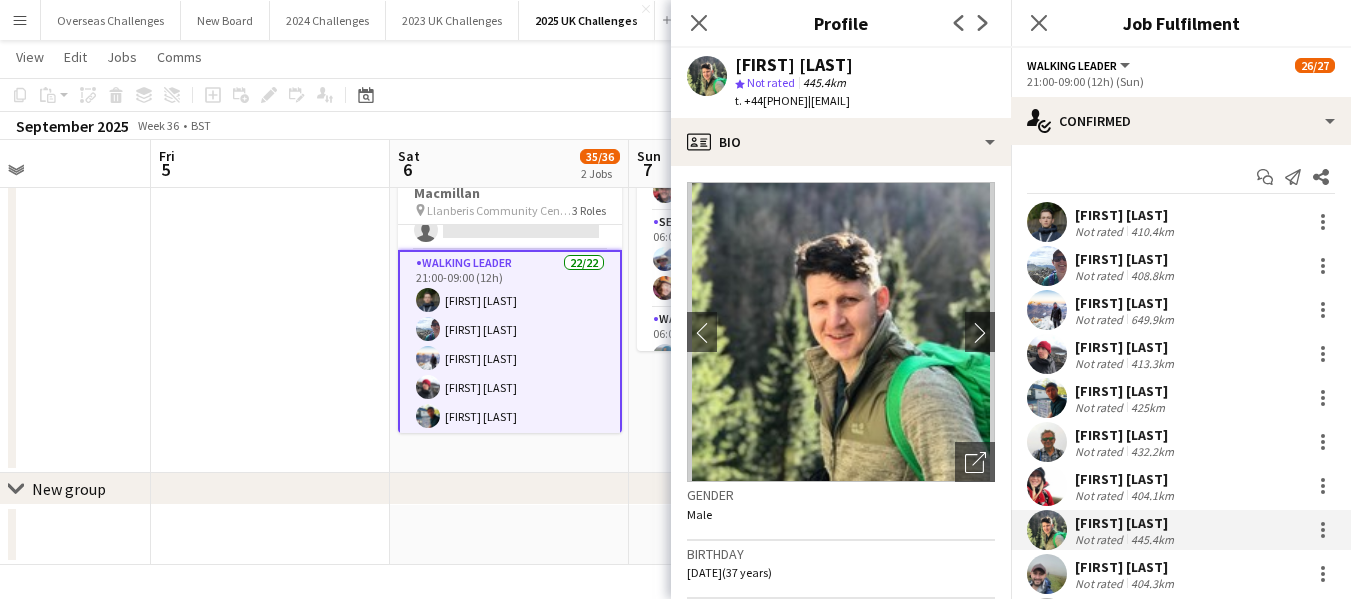 drag, startPoint x: 836, startPoint y: 102, endPoint x: 968, endPoint y: 103, distance: 132.00378 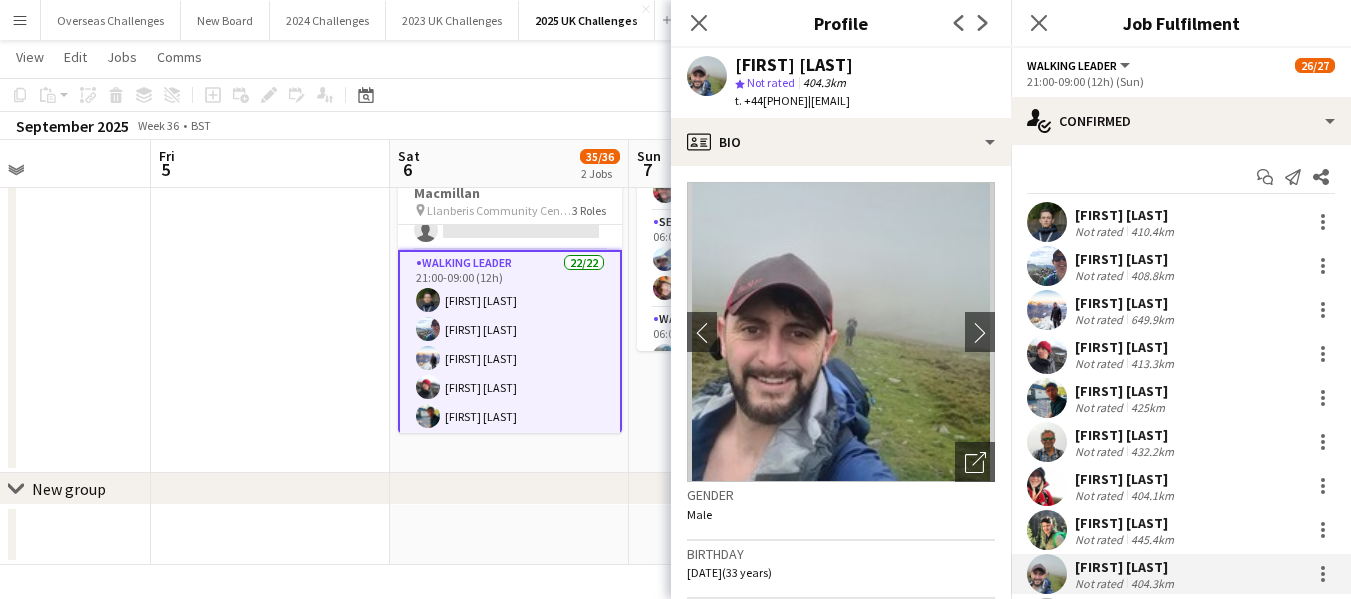 drag, startPoint x: 831, startPoint y: 101, endPoint x: 932, endPoint y: 113, distance: 101.71037 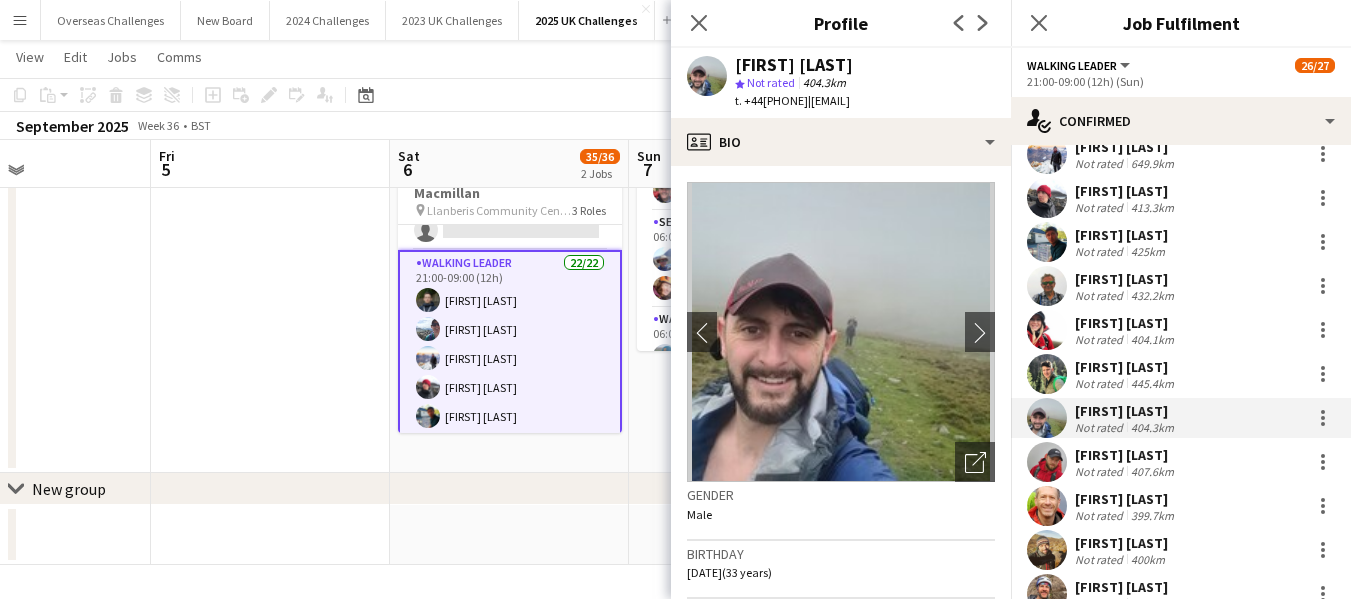 scroll, scrollTop: 200, scrollLeft: 0, axis: vertical 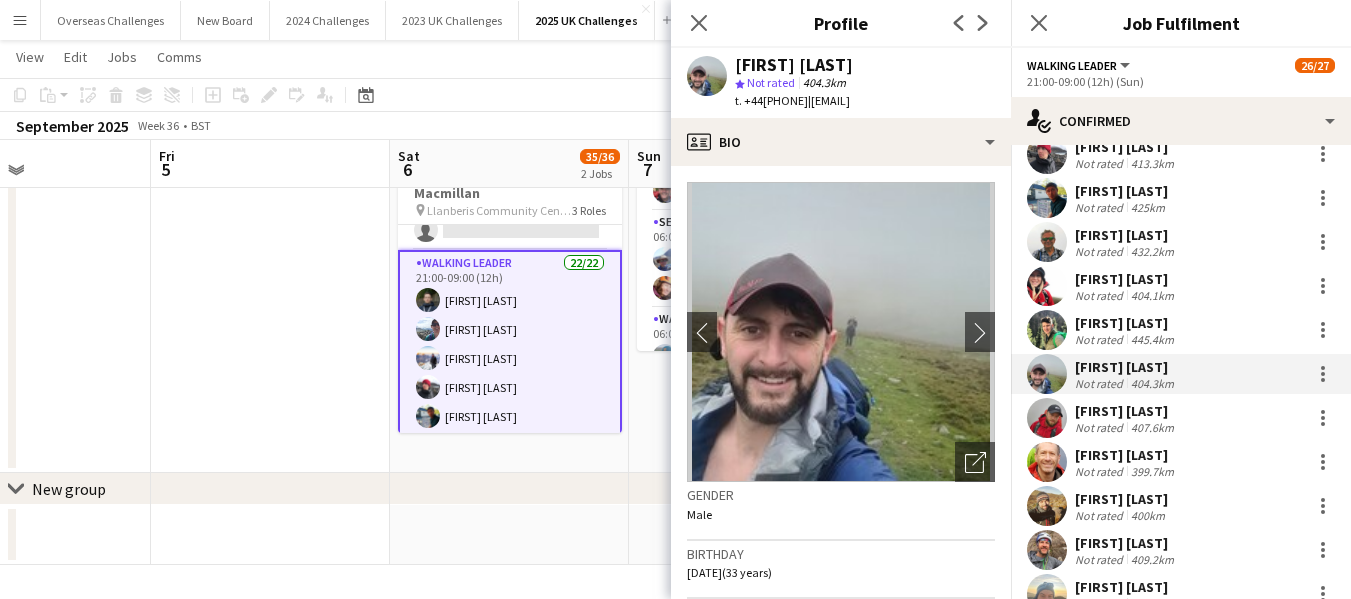 click on "[FIRST] [LAST]" at bounding box center [1126, 411] 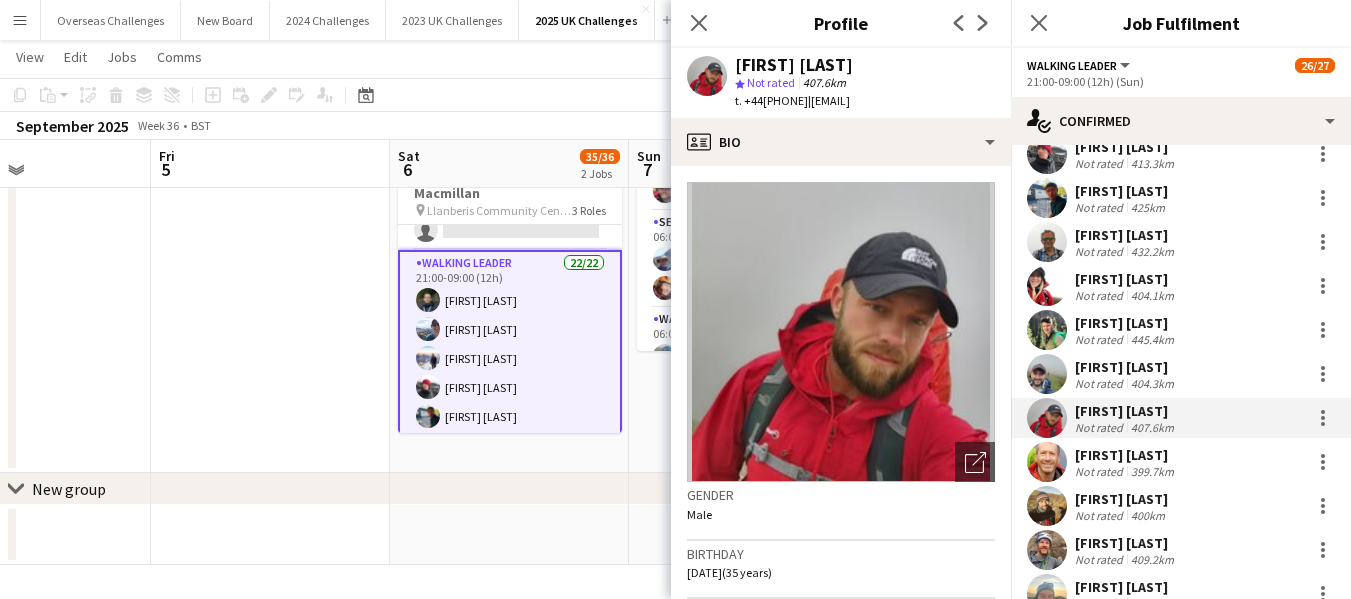 drag, startPoint x: 832, startPoint y: 103, endPoint x: 866, endPoint y: 118, distance: 37.161808 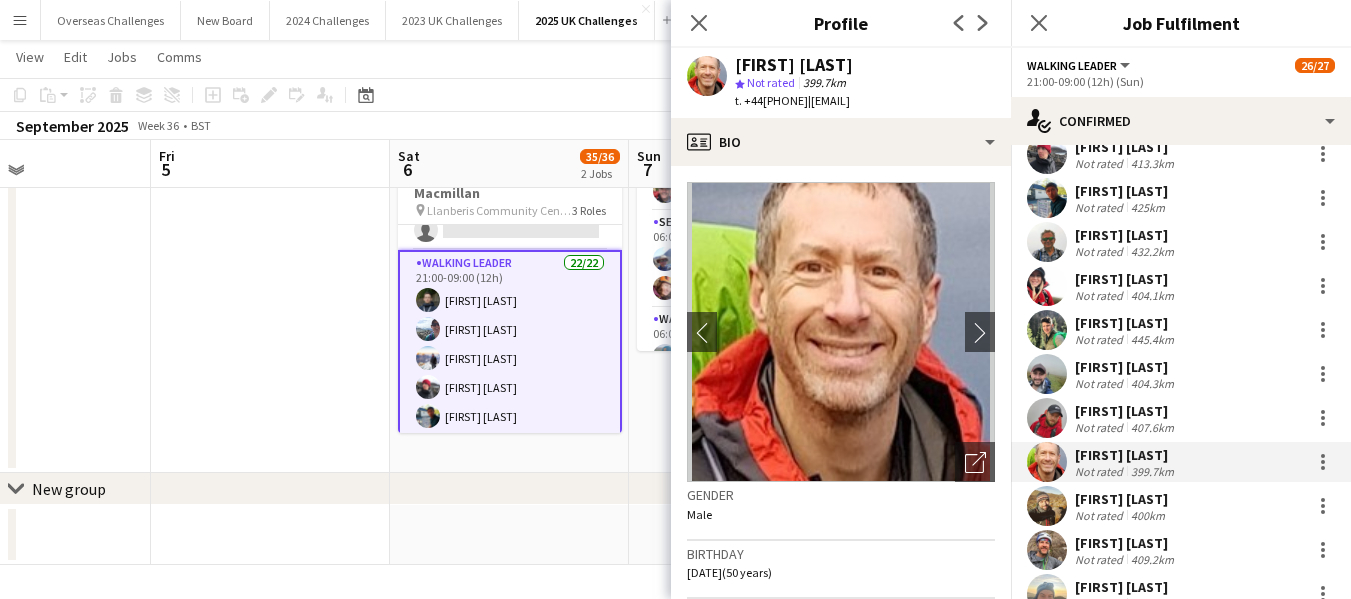 drag, startPoint x: 831, startPoint y: 101, endPoint x: 966, endPoint y: 105, distance: 135.05925 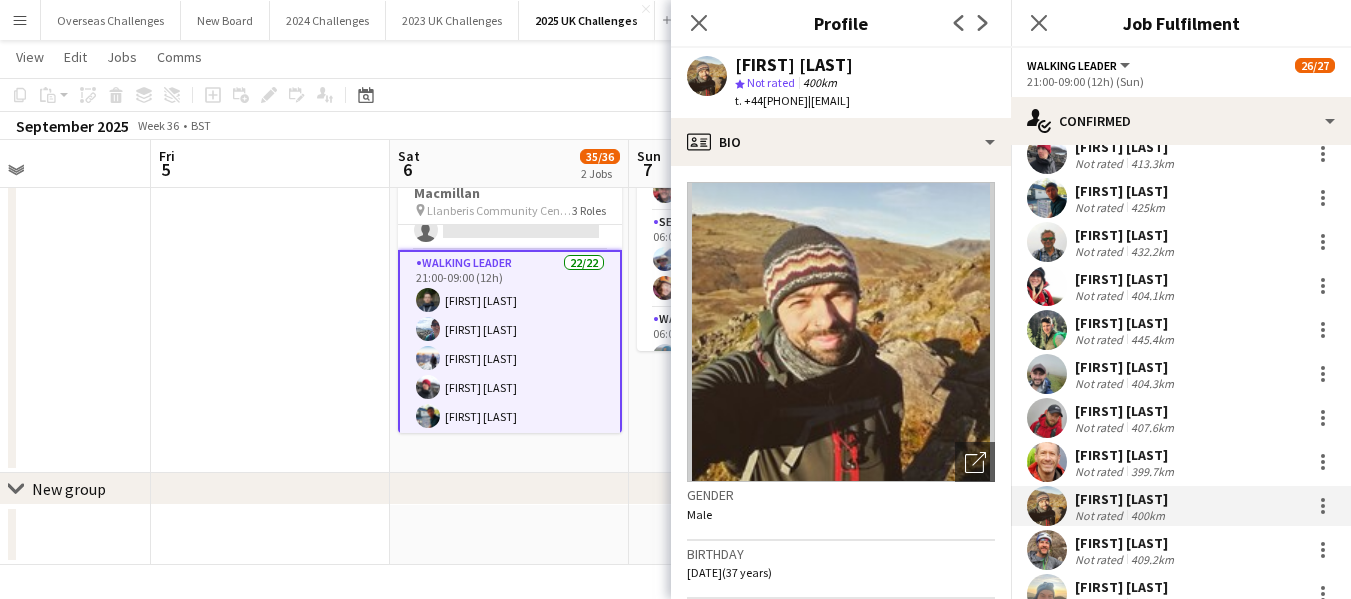 drag, startPoint x: 837, startPoint y: 102, endPoint x: 970, endPoint y: 108, distance: 133.13527 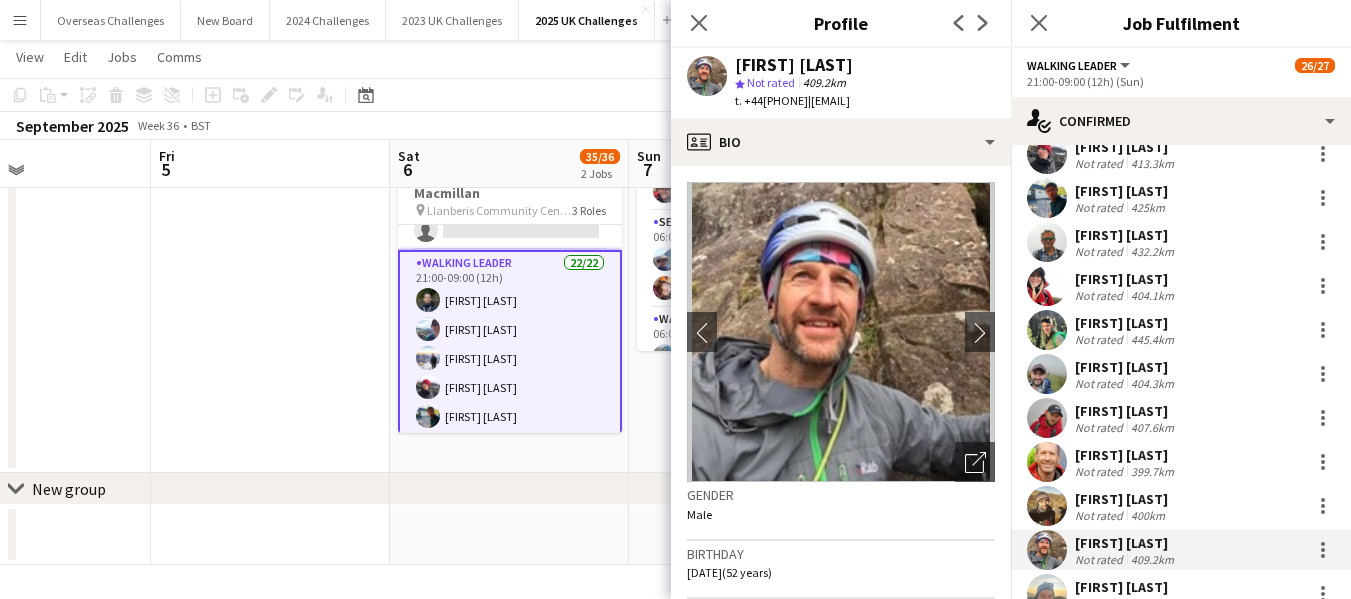 drag, startPoint x: 839, startPoint y: 103, endPoint x: 953, endPoint y: 99, distance: 114.07015 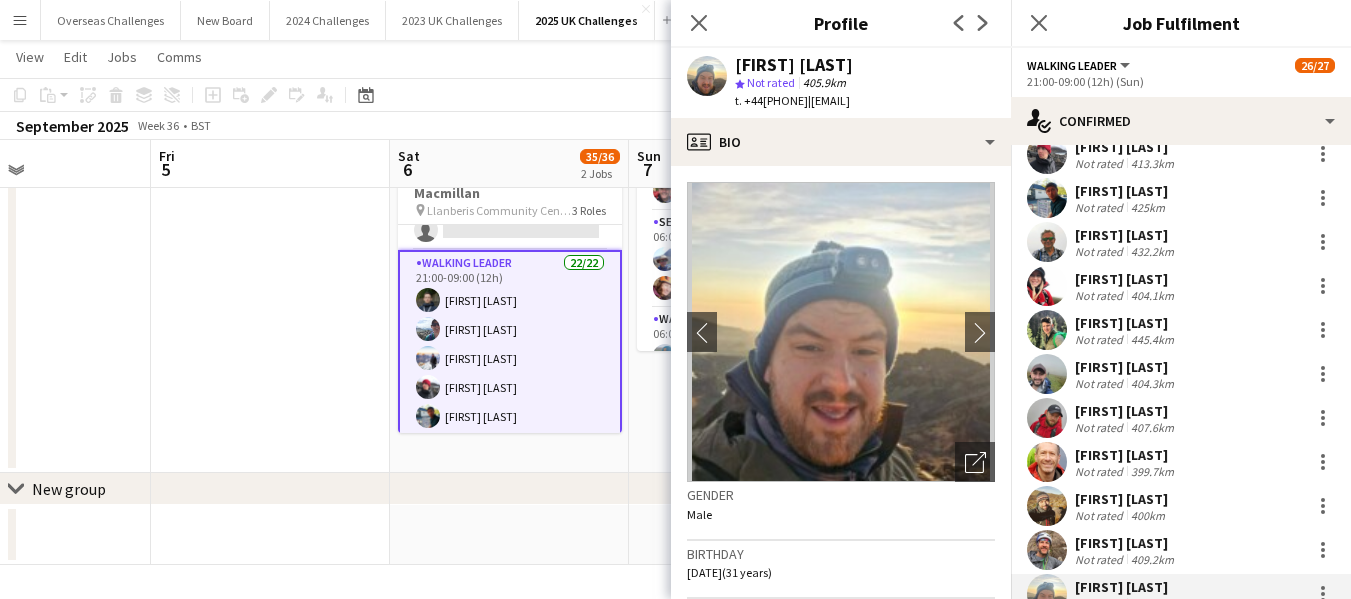 drag, startPoint x: 829, startPoint y: 104, endPoint x: 859, endPoint y: 117, distance: 32.695564 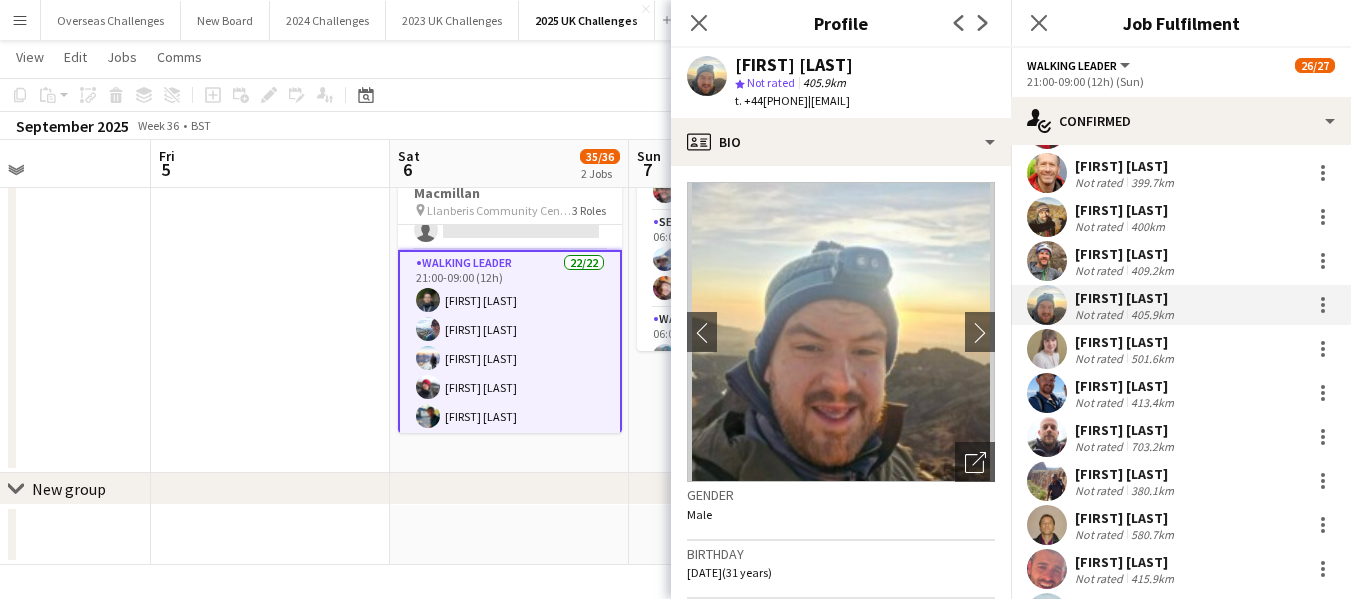 scroll, scrollTop: 500, scrollLeft: 0, axis: vertical 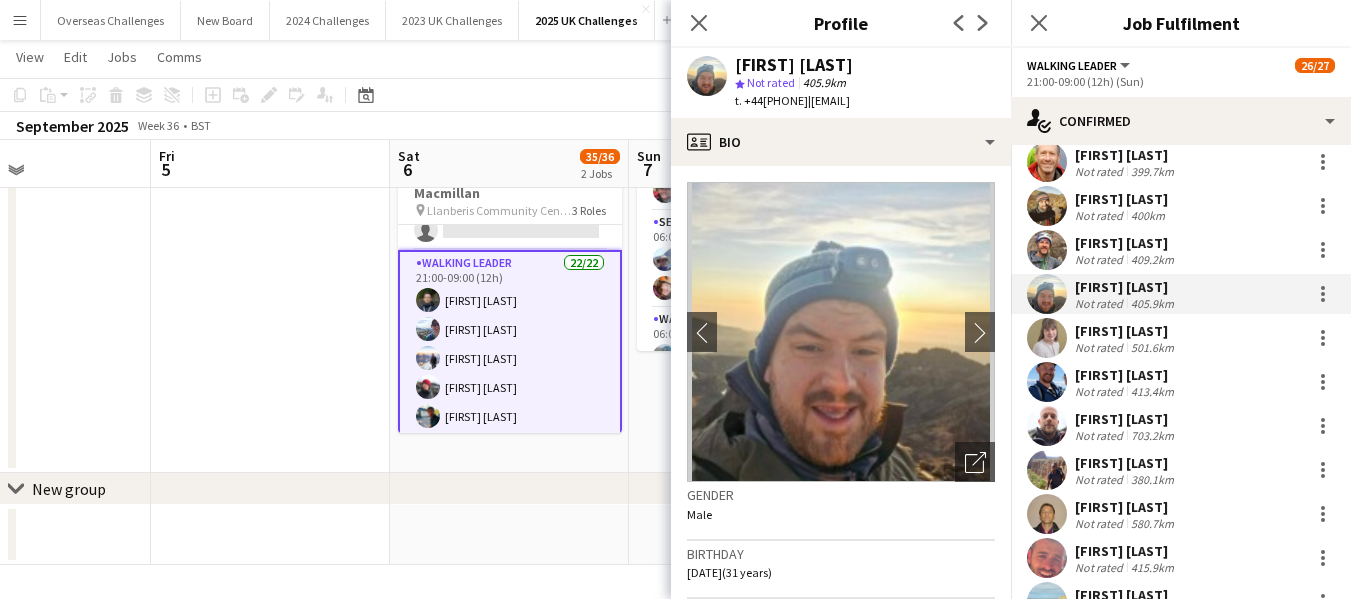 click on "[FIRST] [LAST]" at bounding box center [1126, 331] 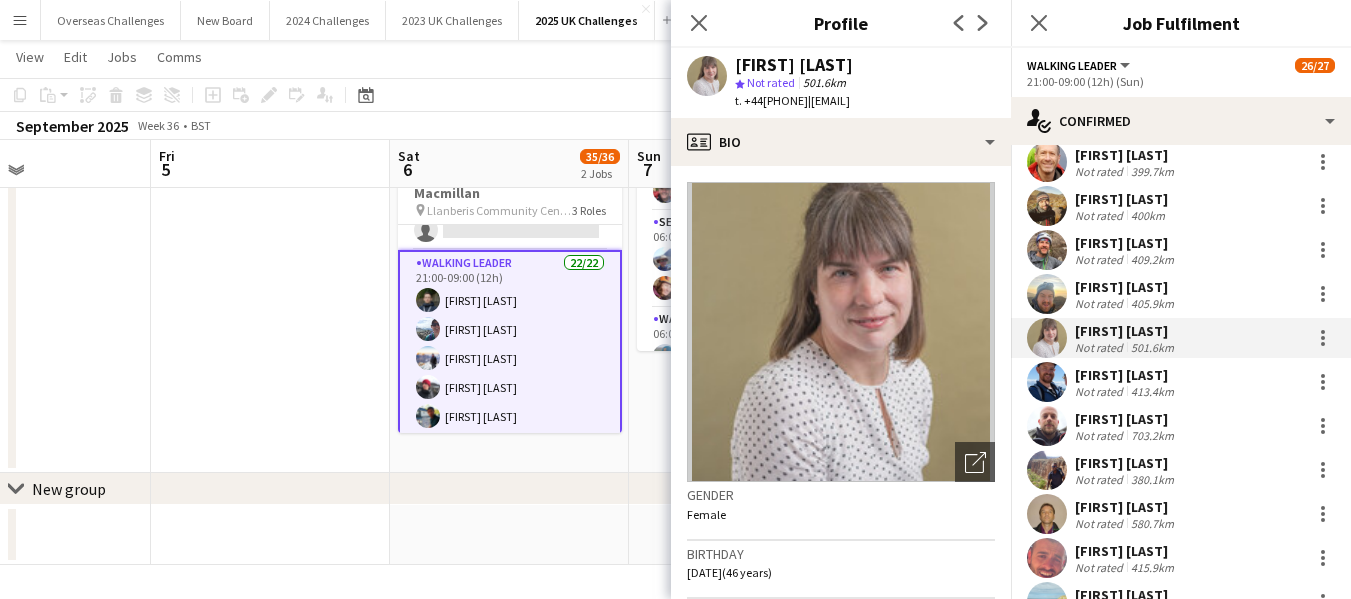 drag, startPoint x: 838, startPoint y: 103, endPoint x: 915, endPoint y: 123, distance: 79.555016 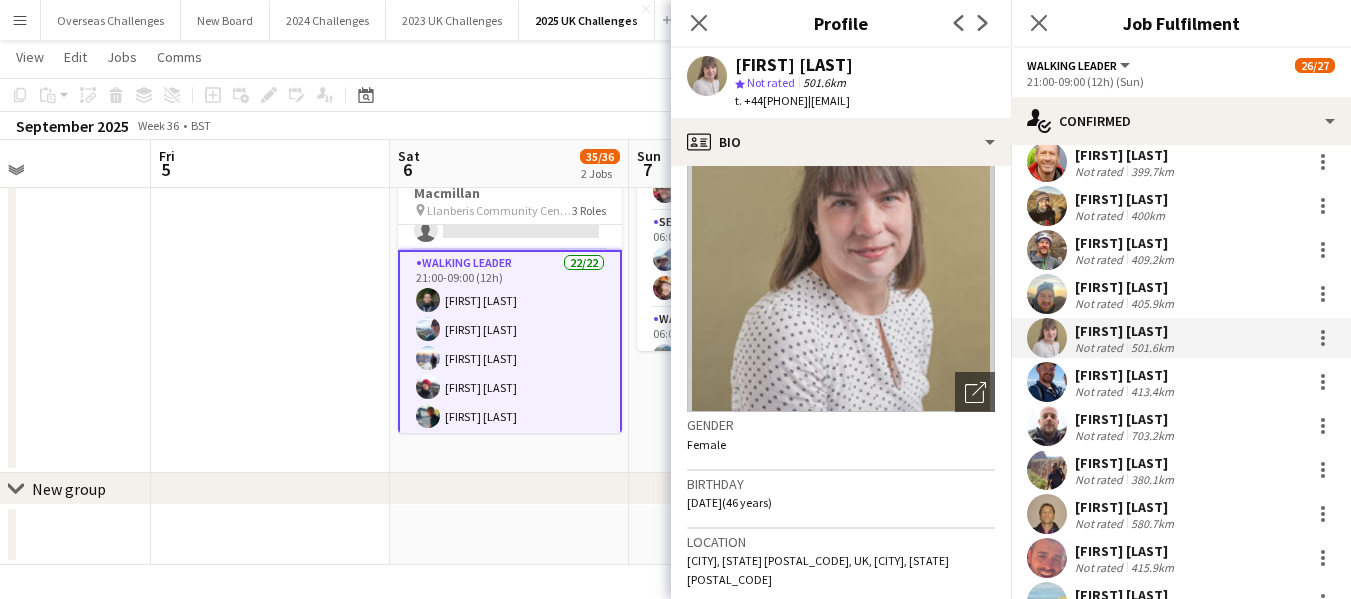 scroll, scrollTop: 100, scrollLeft: 0, axis: vertical 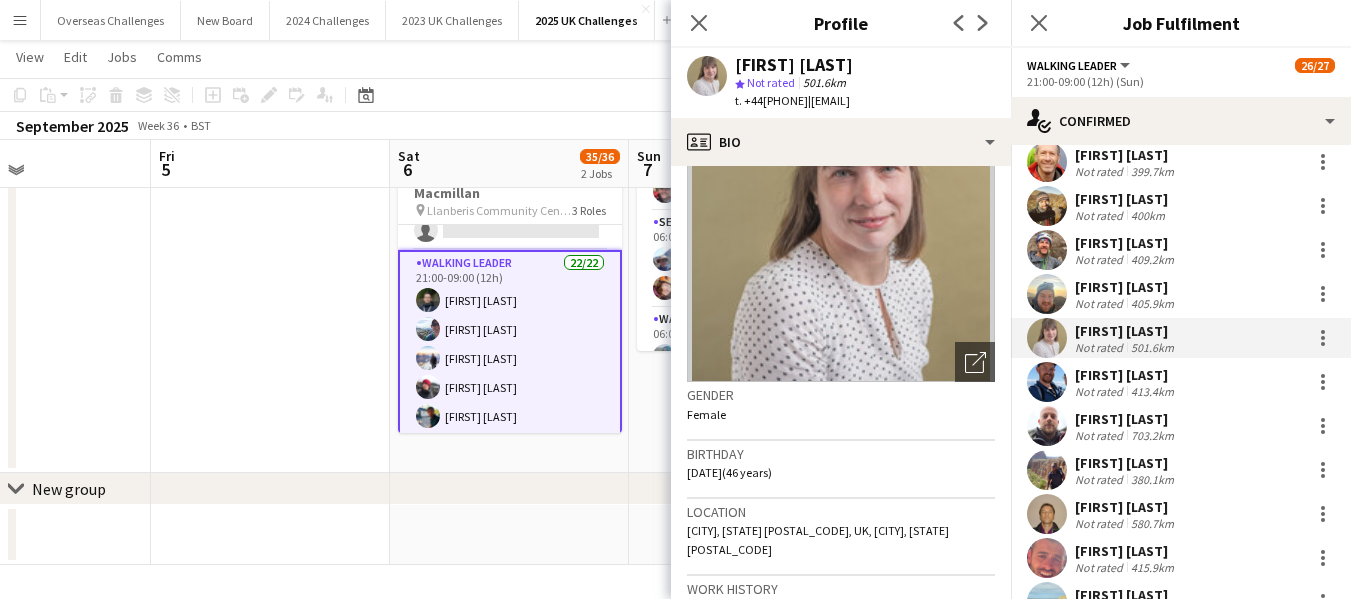 click on "[FIRST] [LAST]" at bounding box center [1126, 375] 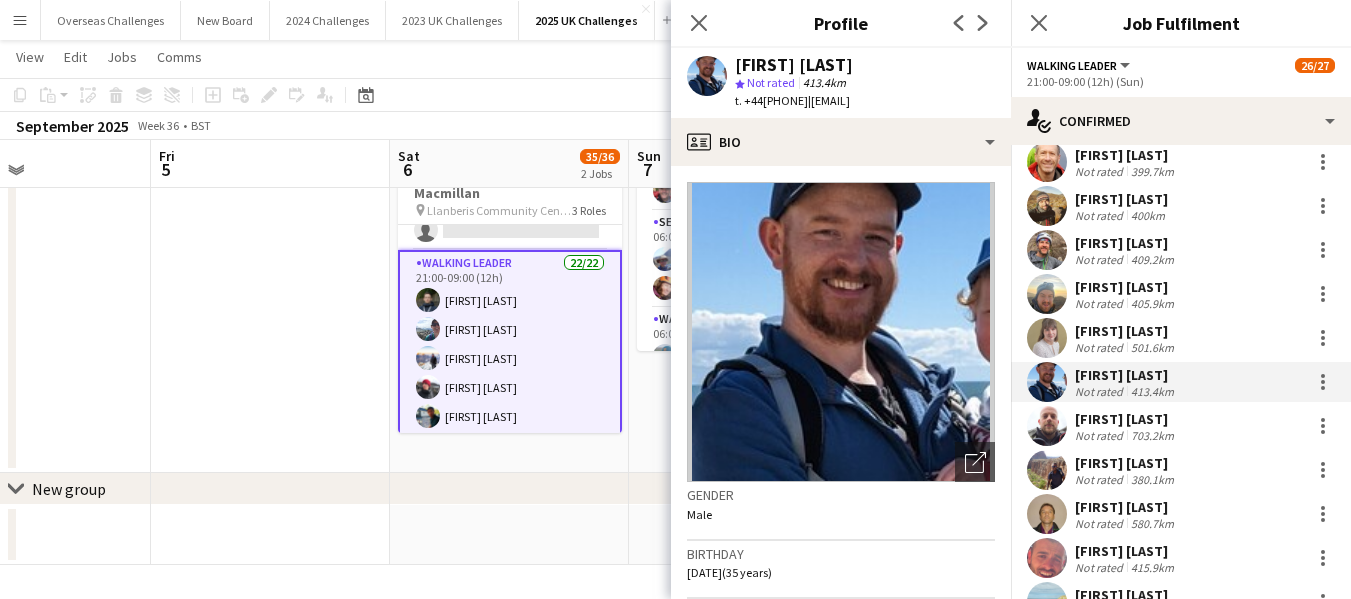 drag, startPoint x: 832, startPoint y: 101, endPoint x: 991, endPoint y: 110, distance: 159.25452 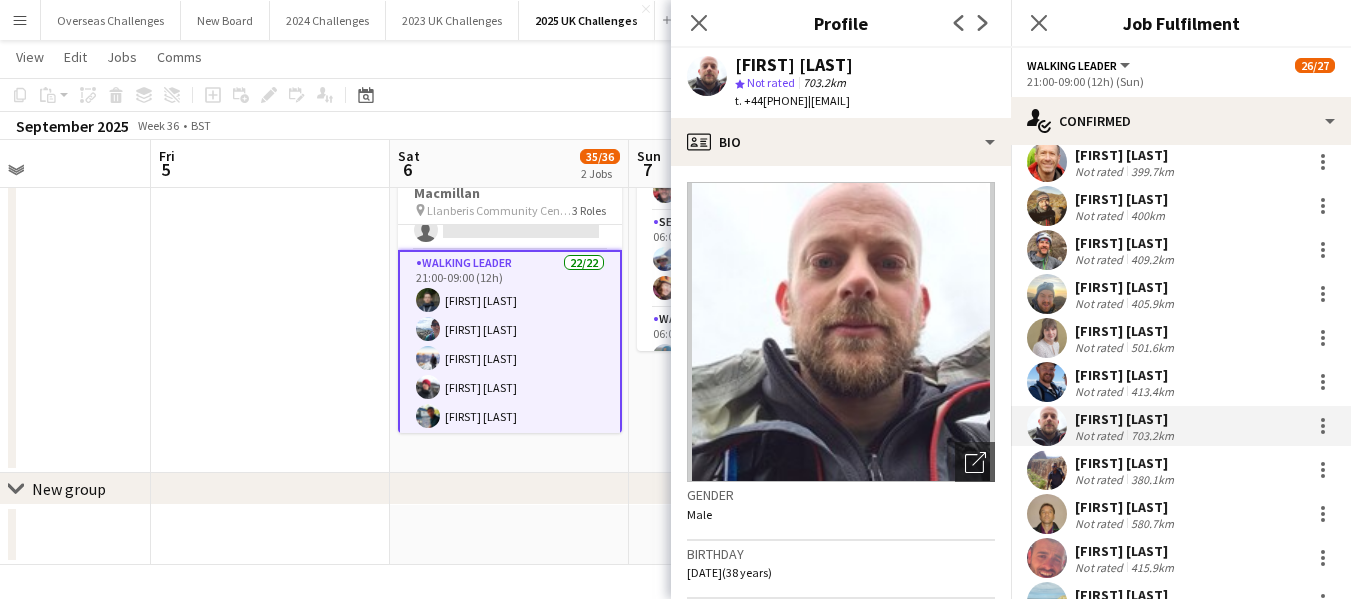 drag, startPoint x: 837, startPoint y: 103, endPoint x: 955, endPoint y: 110, distance: 118.20744 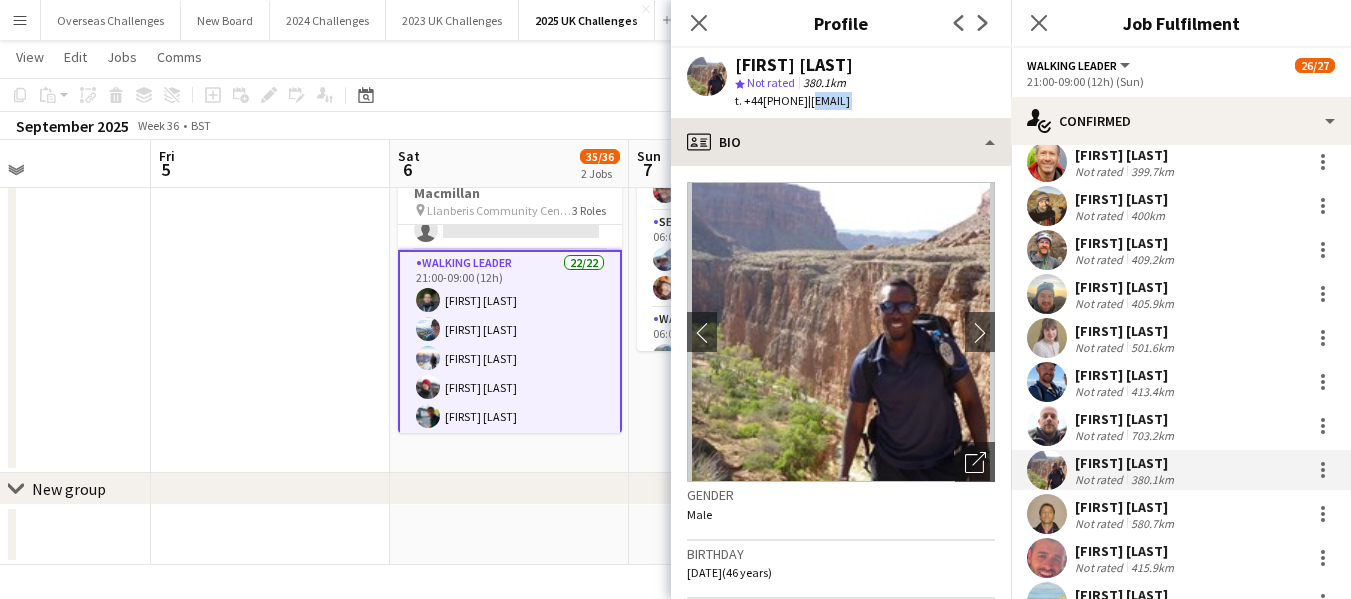 drag, startPoint x: 831, startPoint y: 101, endPoint x: 937, endPoint y: 121, distance: 107.87029 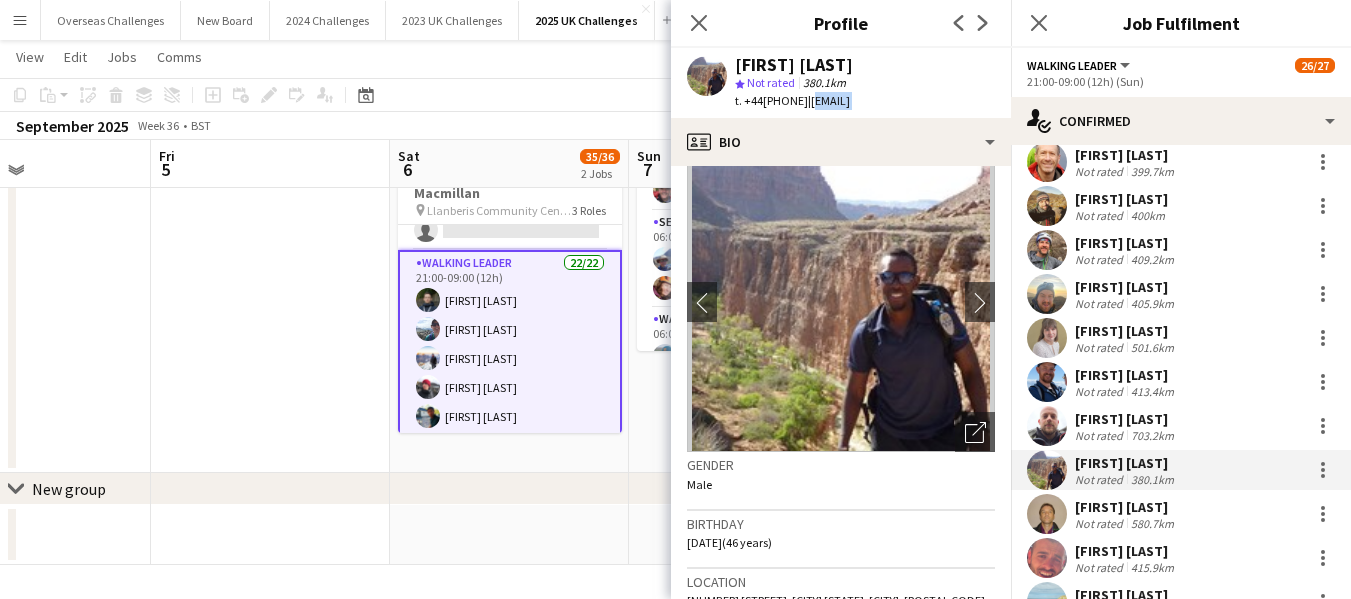 scroll, scrollTop: 0, scrollLeft: 0, axis: both 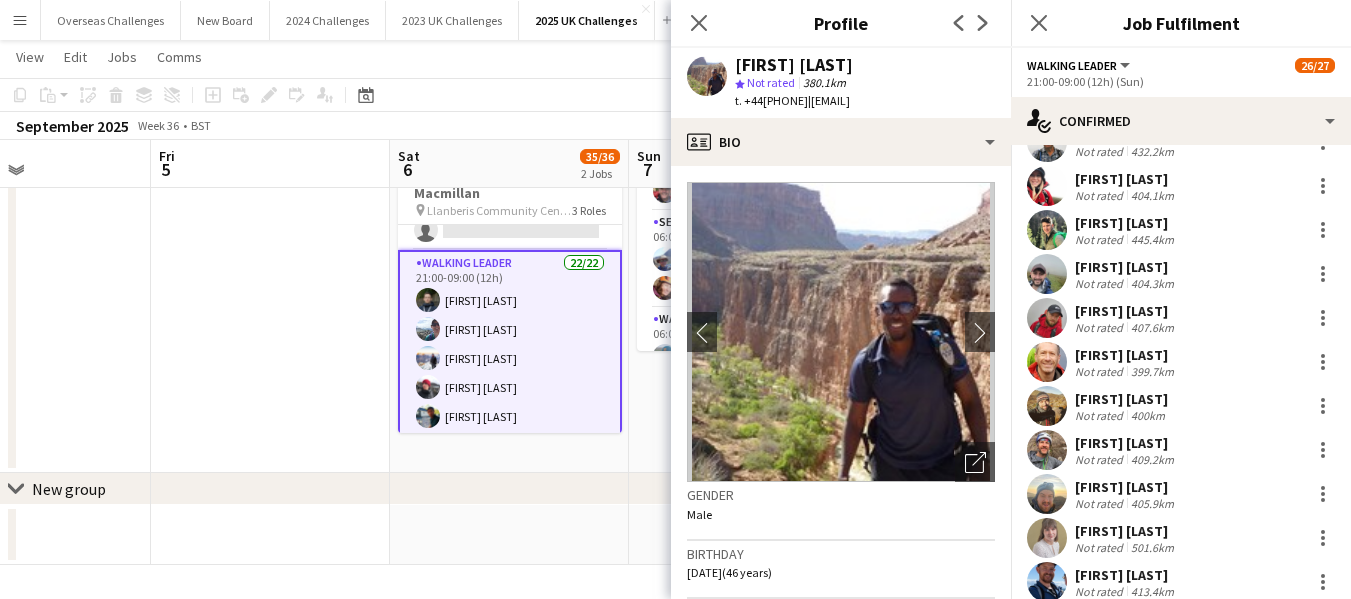 click on "[FIRST] [LAST]" at bounding box center [1126, 443] 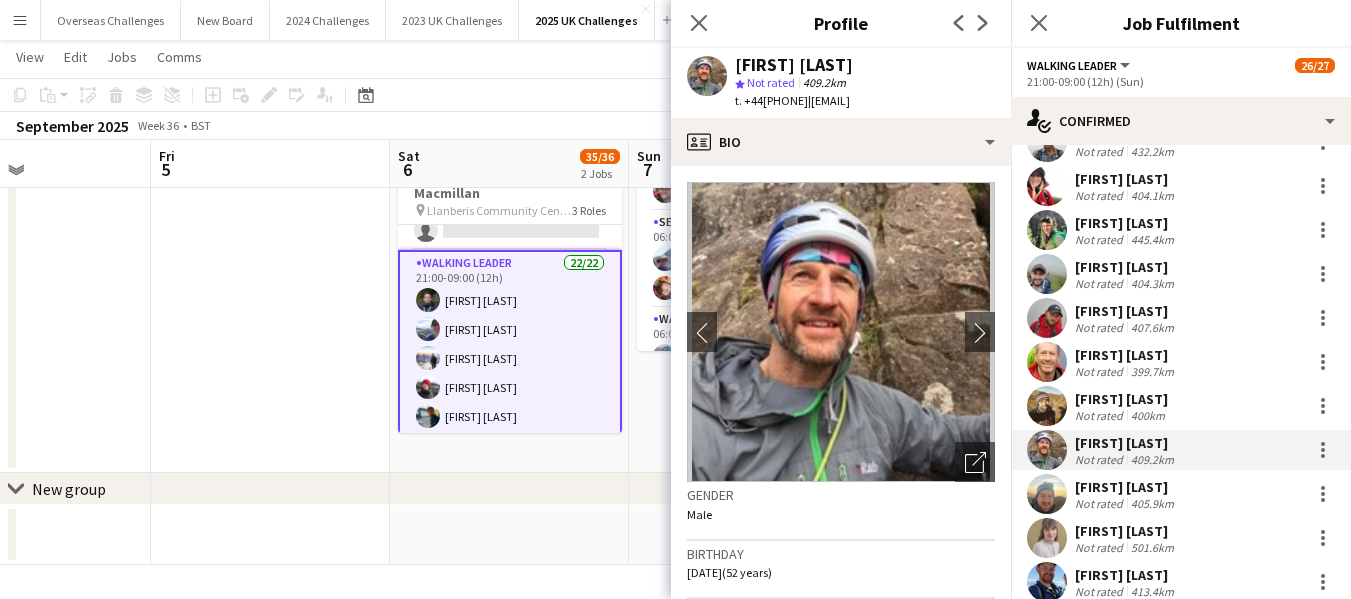 drag, startPoint x: 840, startPoint y: 100, endPoint x: 940, endPoint y: 109, distance: 100.40418 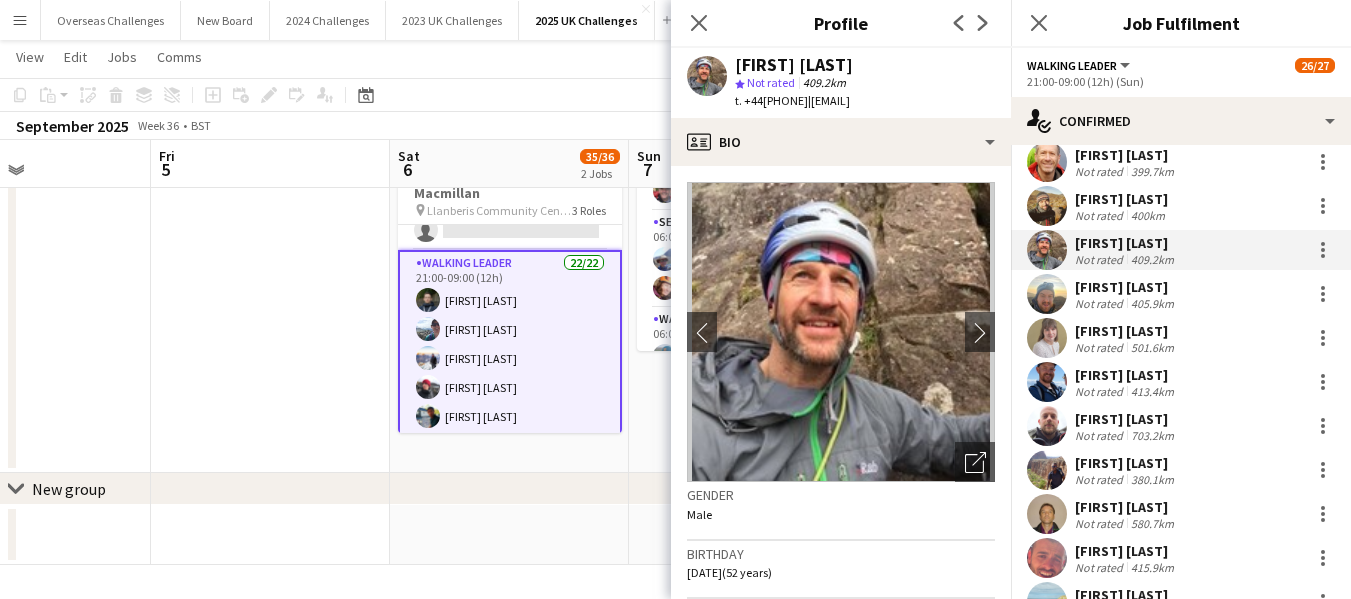 scroll, scrollTop: 600, scrollLeft: 0, axis: vertical 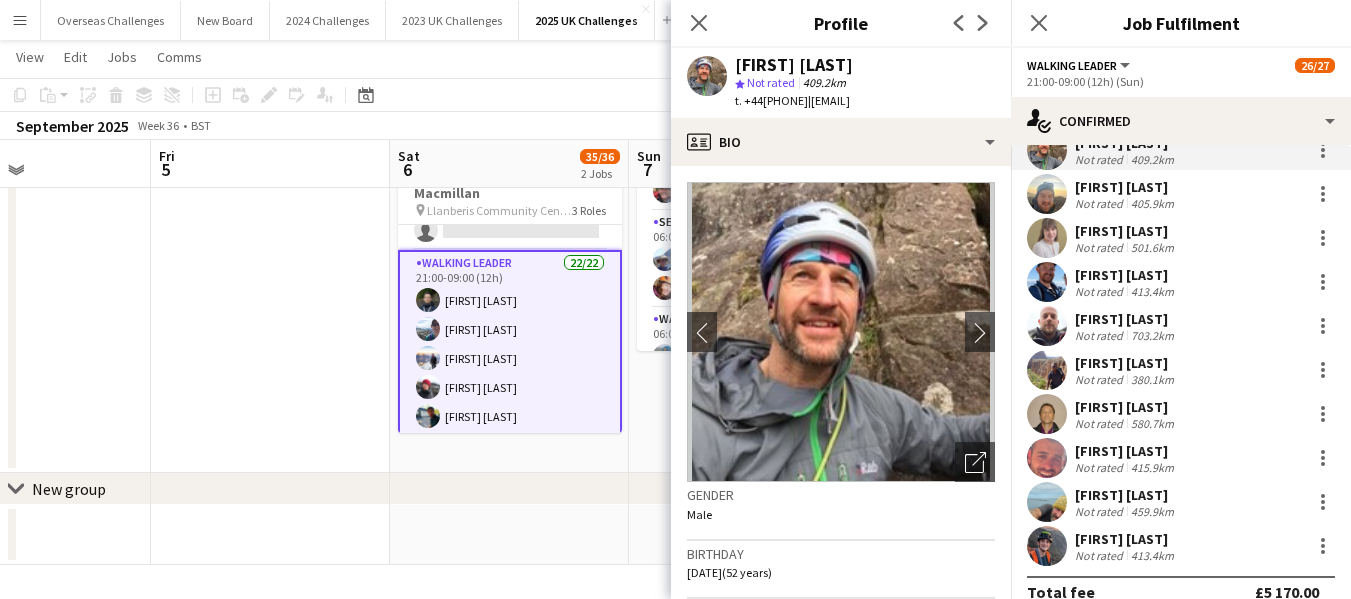 click on "[FIRST] [LAST]" at bounding box center [1126, 407] 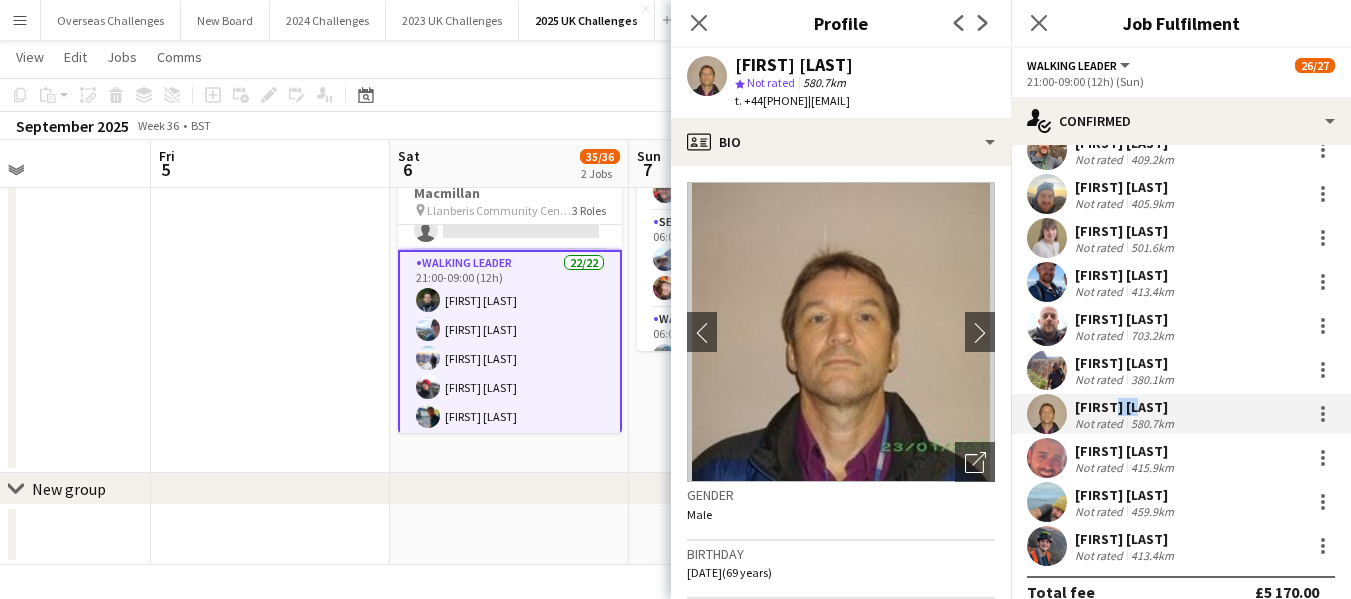 click on "[FIRST] [LAST]" at bounding box center [1126, 407] 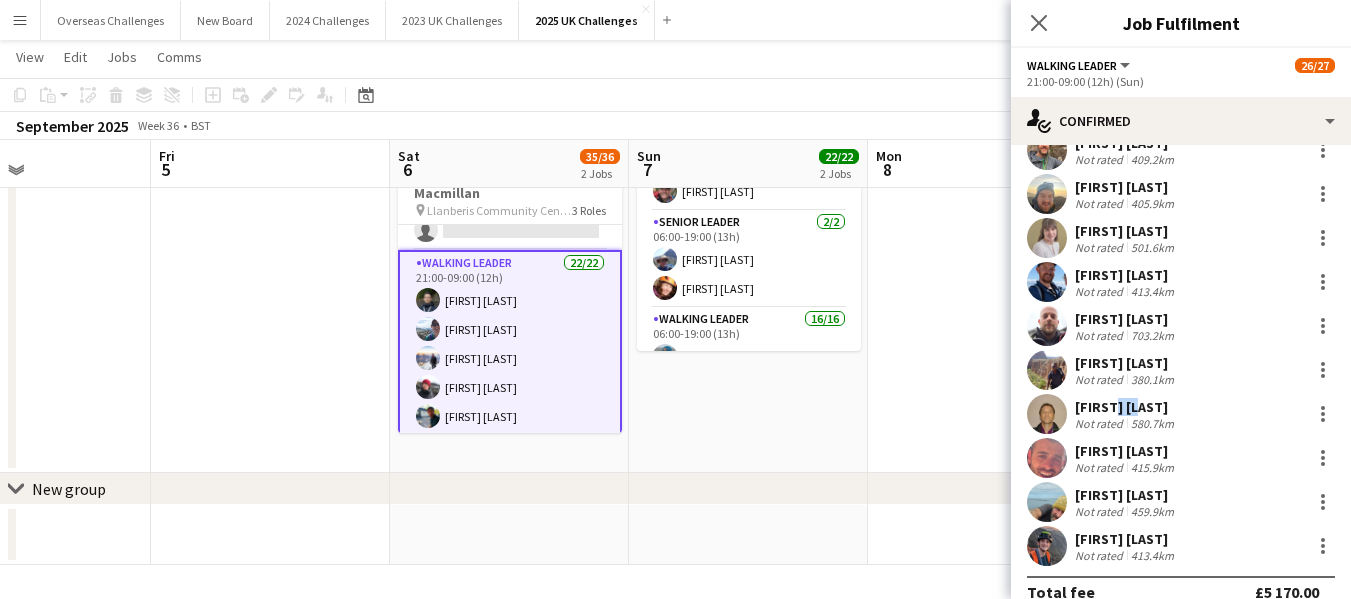 click on "[FIRST] [LAST]" at bounding box center [1126, 407] 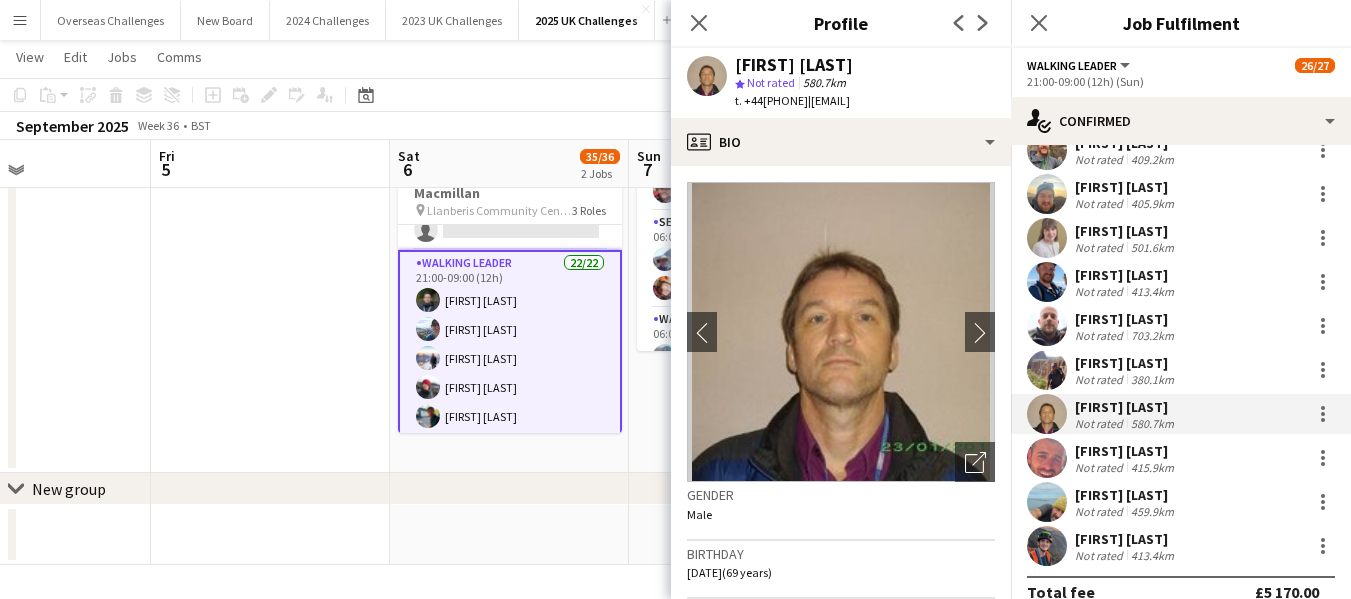 drag, startPoint x: 830, startPoint y: 100, endPoint x: 943, endPoint y: 105, distance: 113.110565 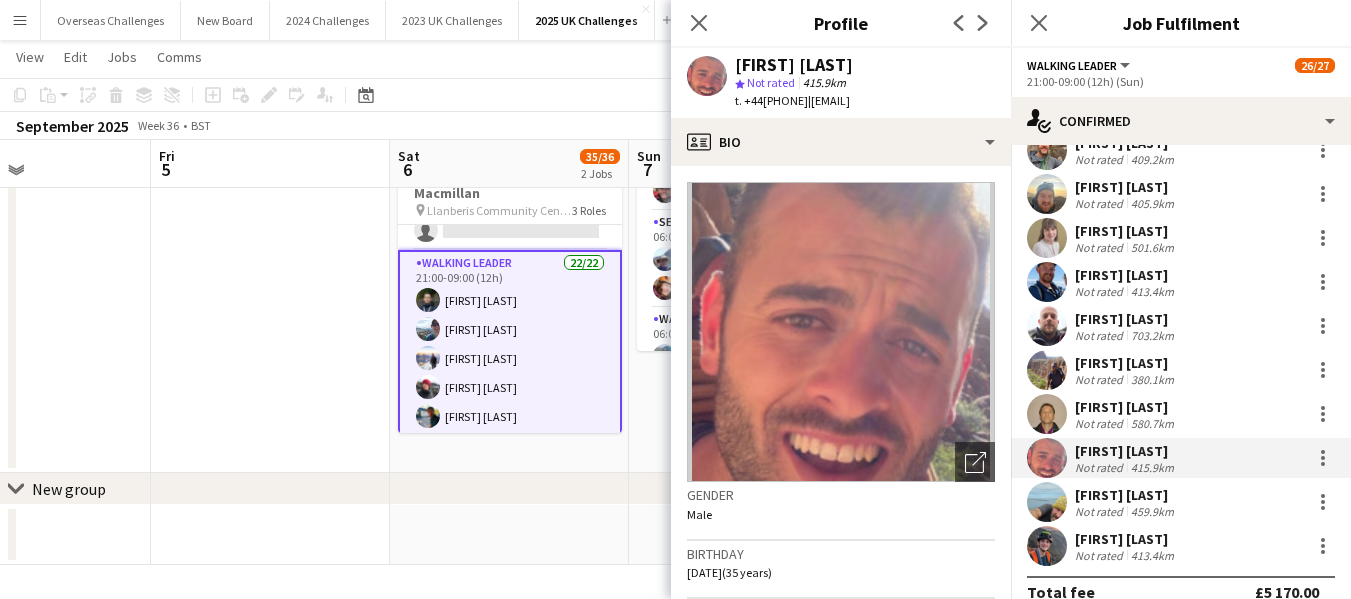drag, startPoint x: 831, startPoint y: 100, endPoint x: 969, endPoint y: 117, distance: 139.04315 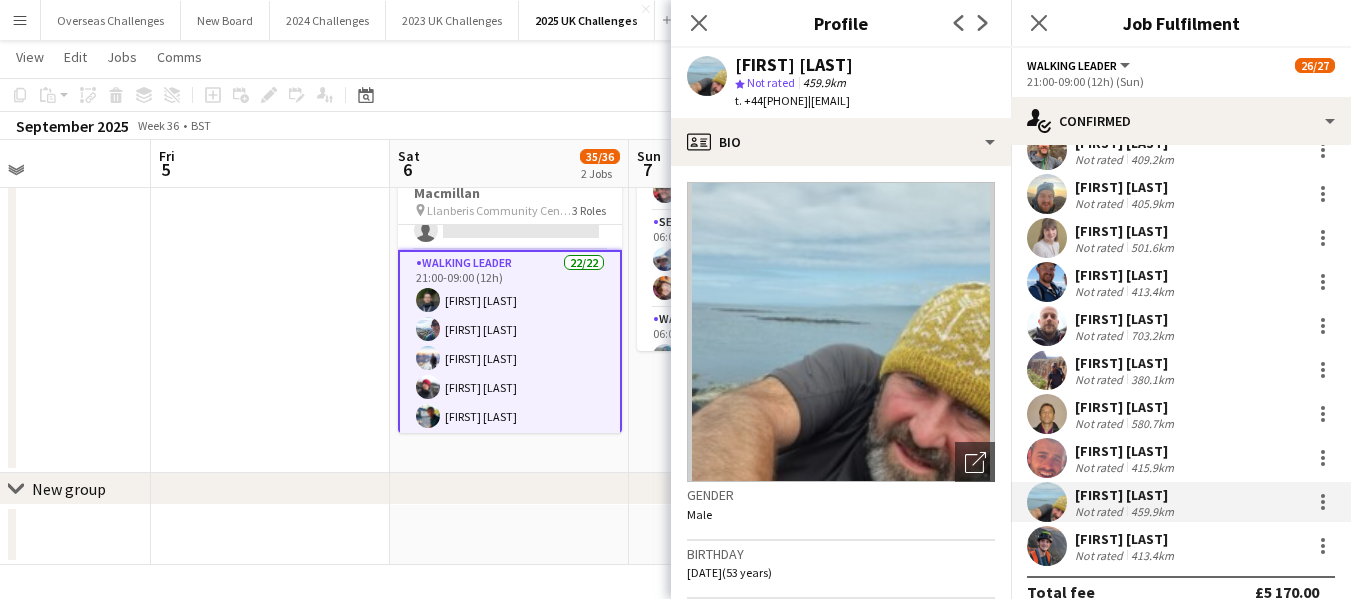 drag, startPoint x: 834, startPoint y: 104, endPoint x: 993, endPoint y: 110, distance: 159.11317 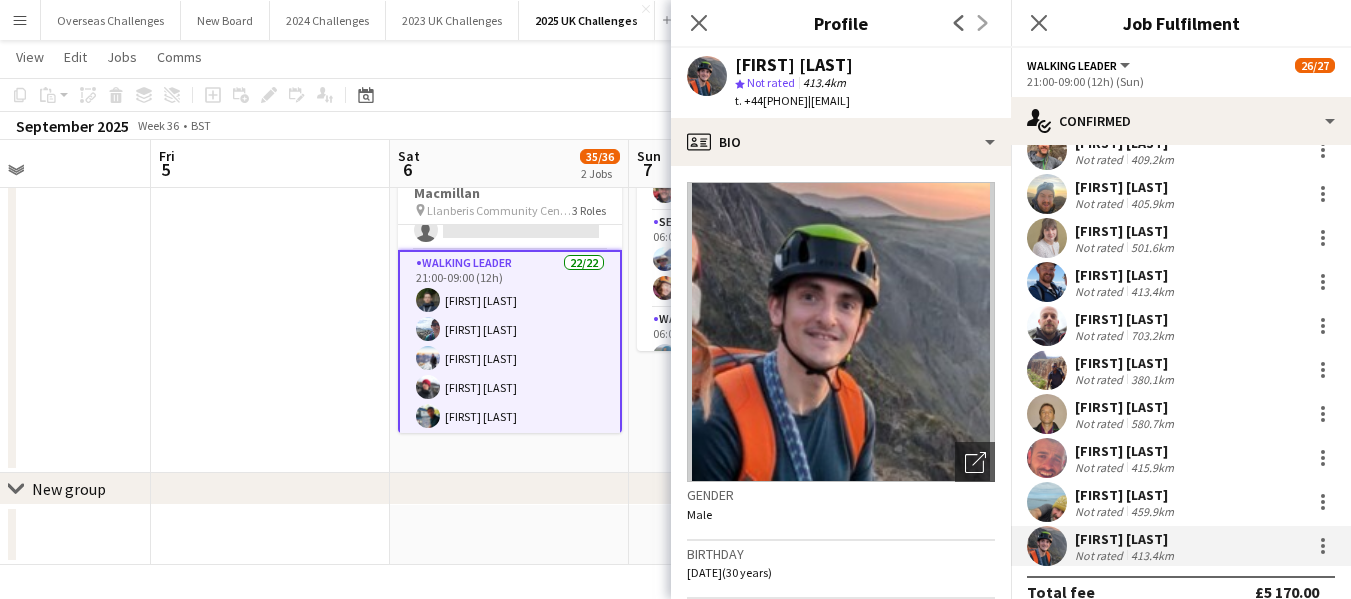 drag, startPoint x: 832, startPoint y: 102, endPoint x: 961, endPoint y: 107, distance: 129.09686 